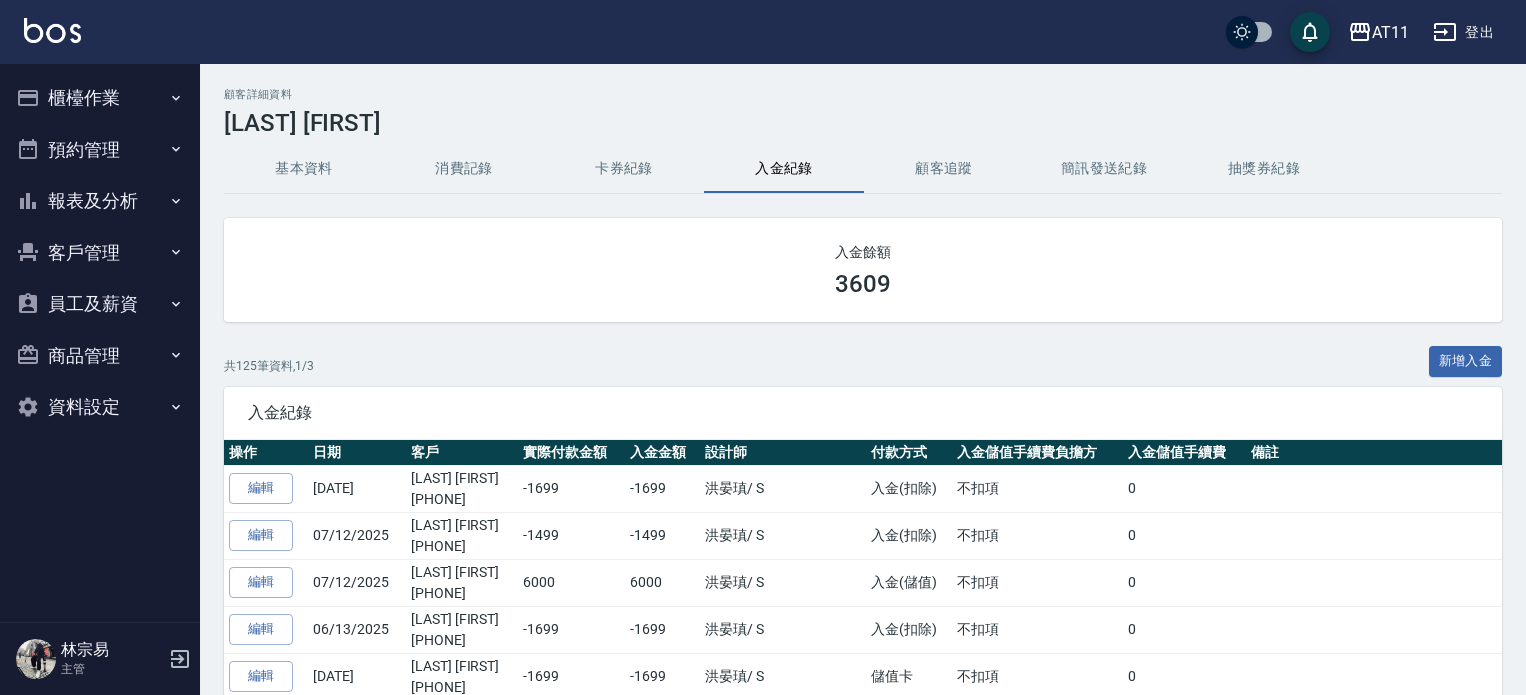 scroll, scrollTop: 0, scrollLeft: 0, axis: both 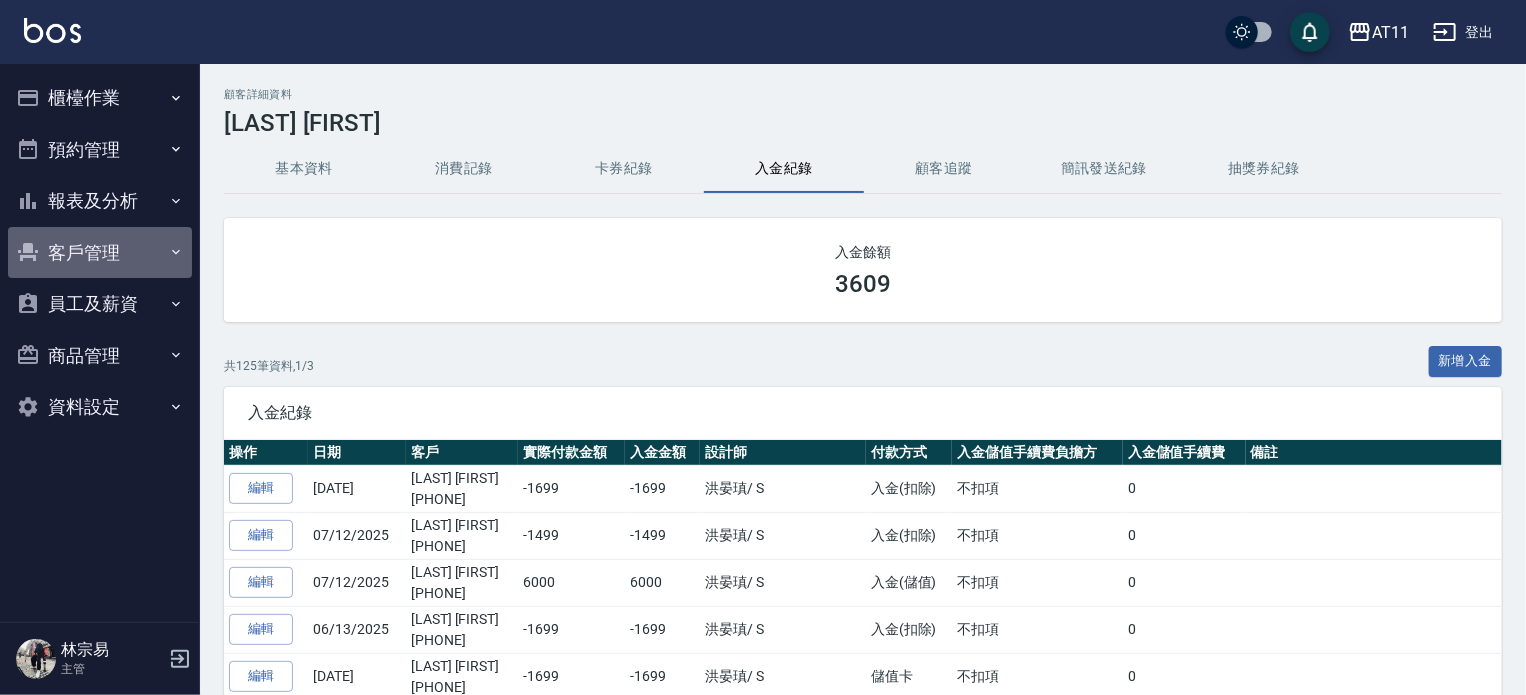 click on "客戶管理" at bounding box center (100, 253) 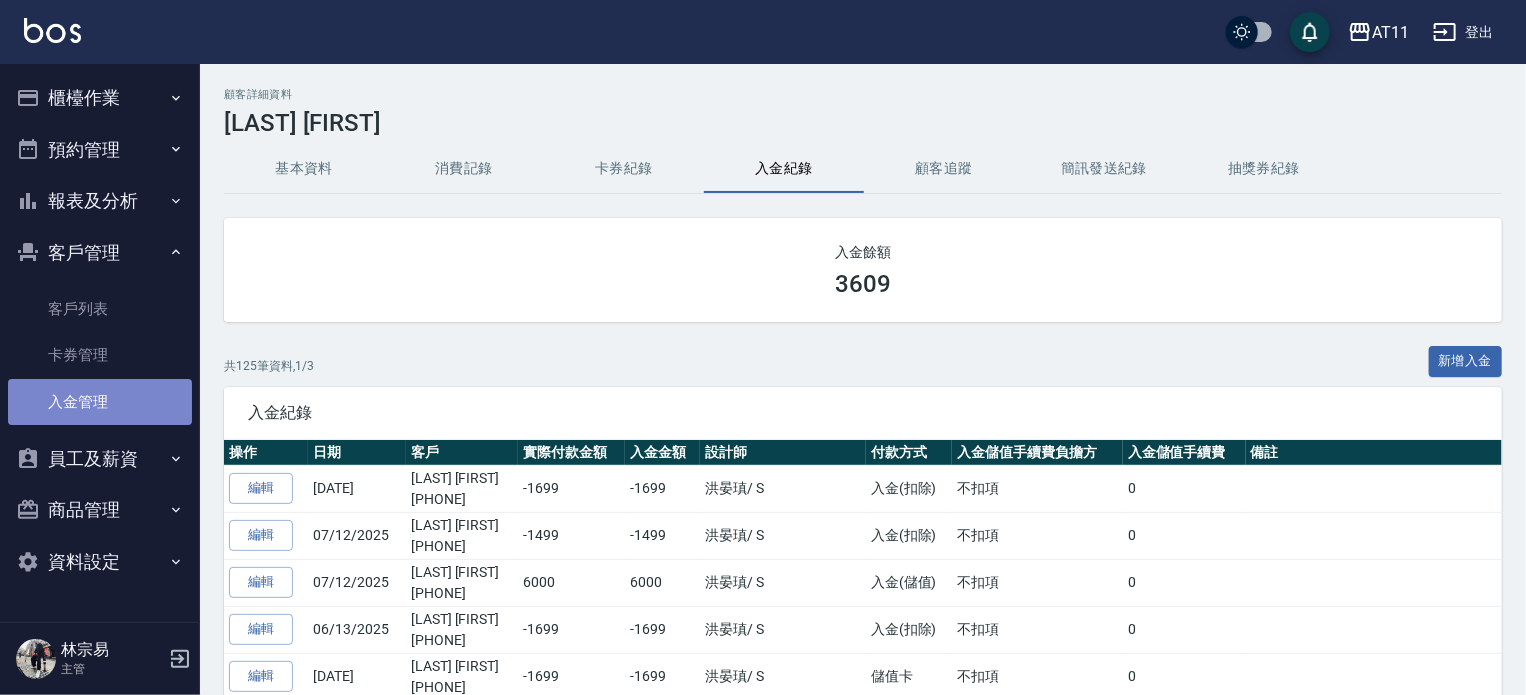 click on "入金管理" at bounding box center [100, 402] 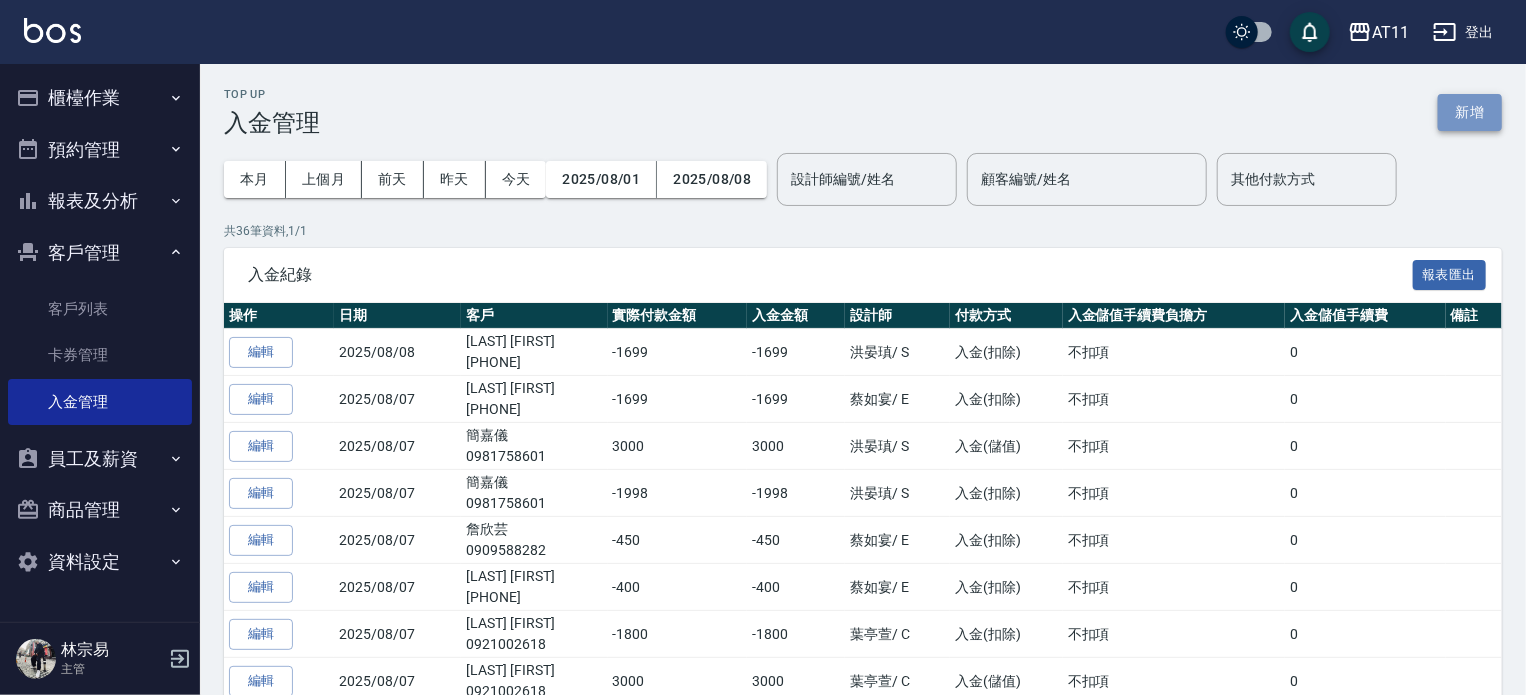 click on "新增" at bounding box center [1470, 112] 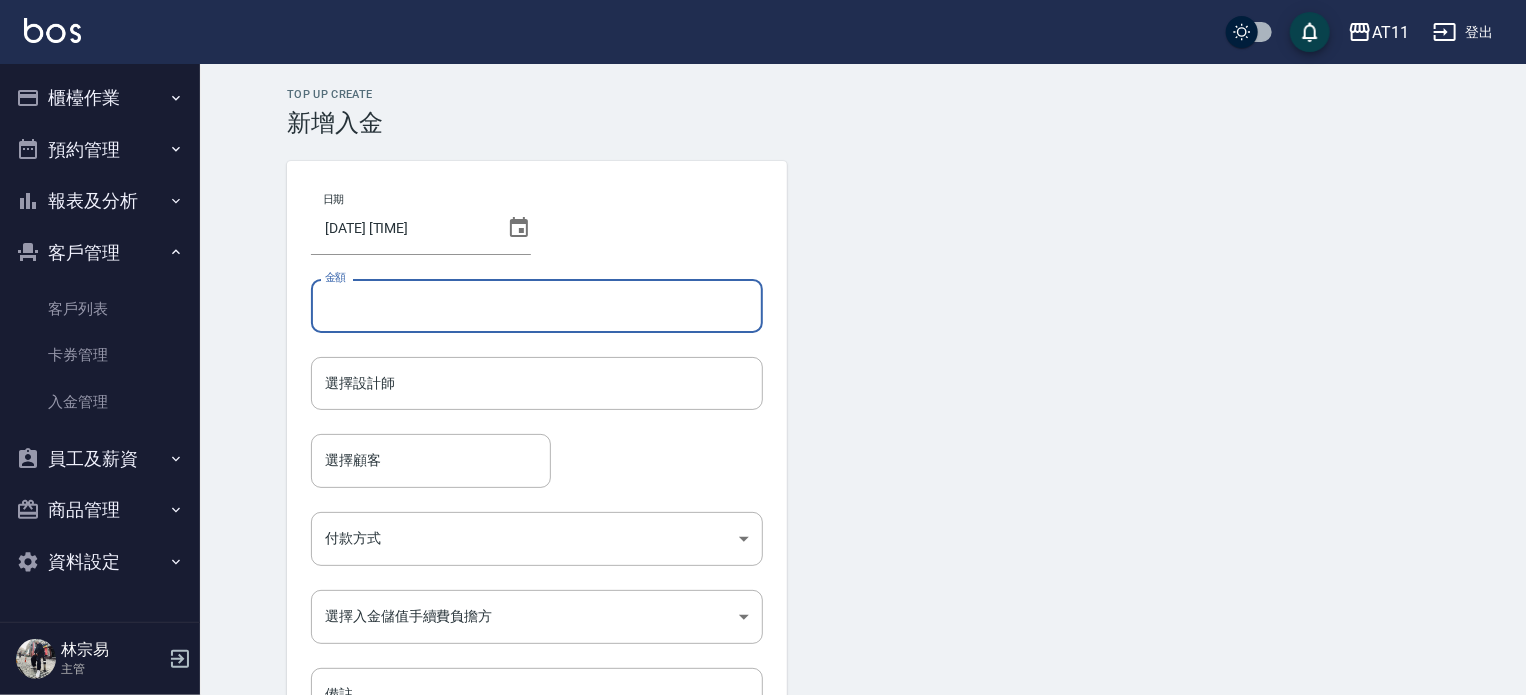 click on "金額" at bounding box center [537, 306] 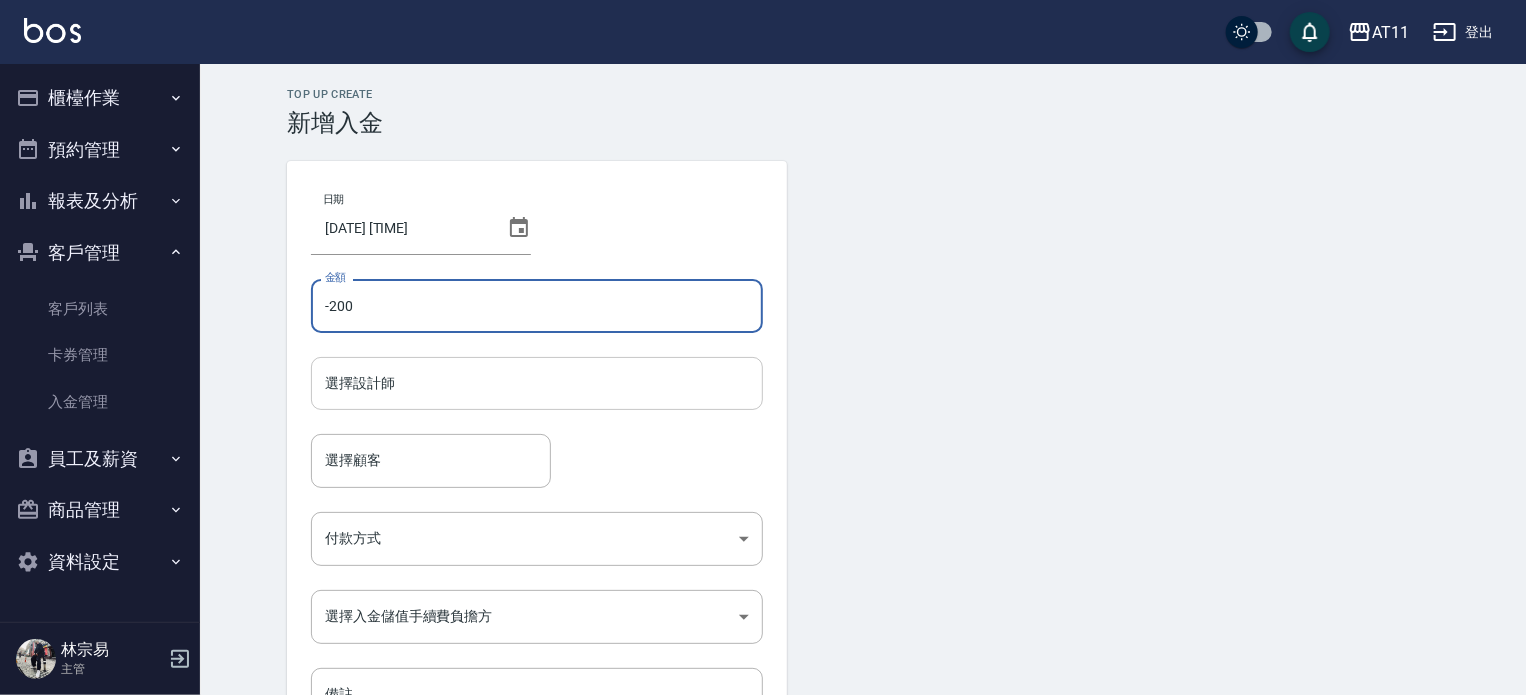 type on "-200" 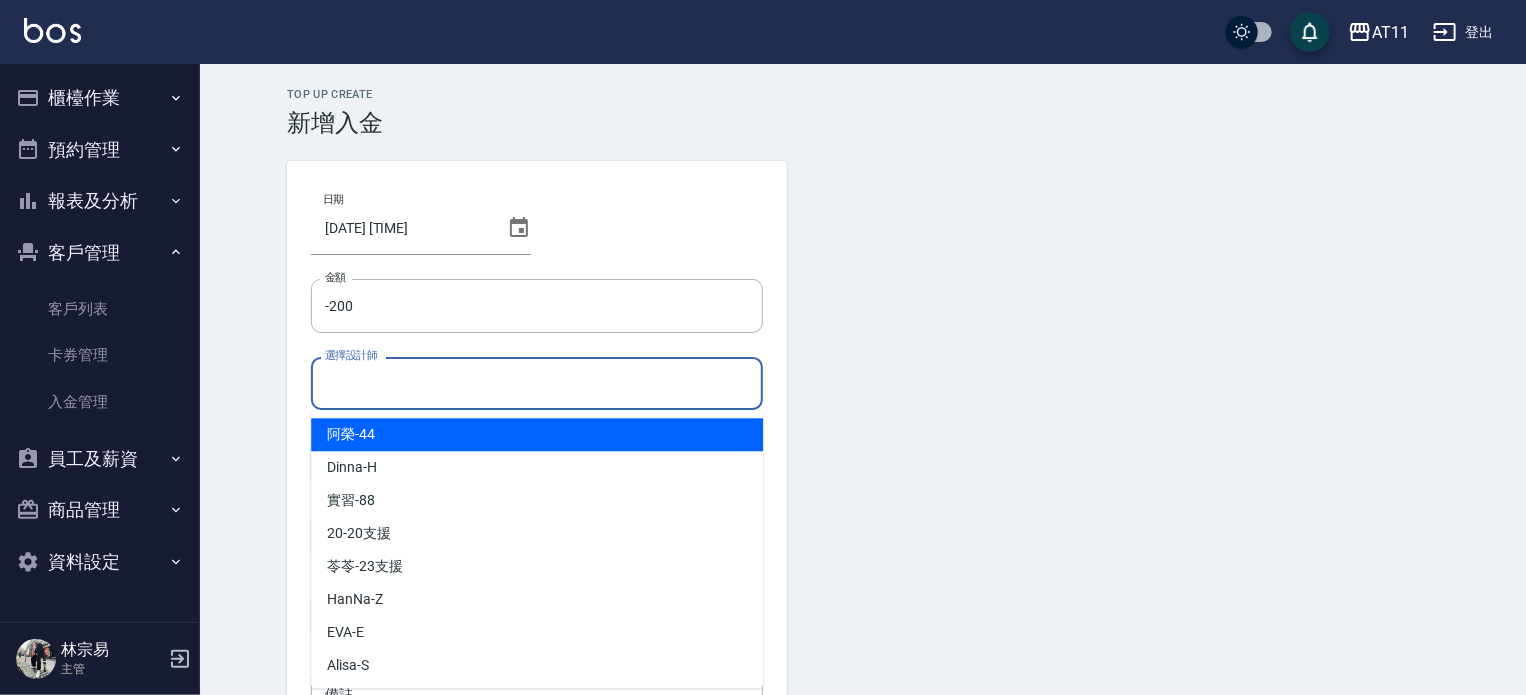 click on "選擇設計師" at bounding box center (537, 383) 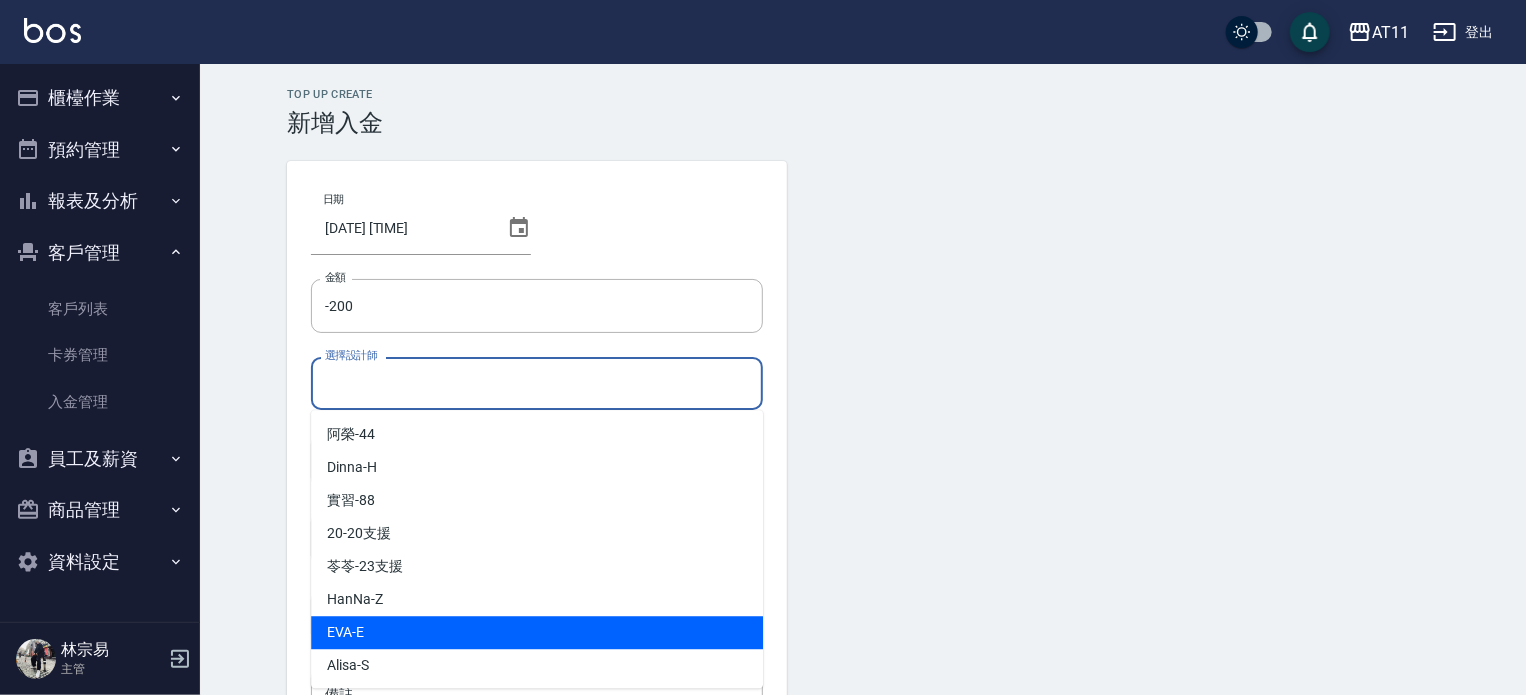 click on "EVA -E" at bounding box center [537, 632] 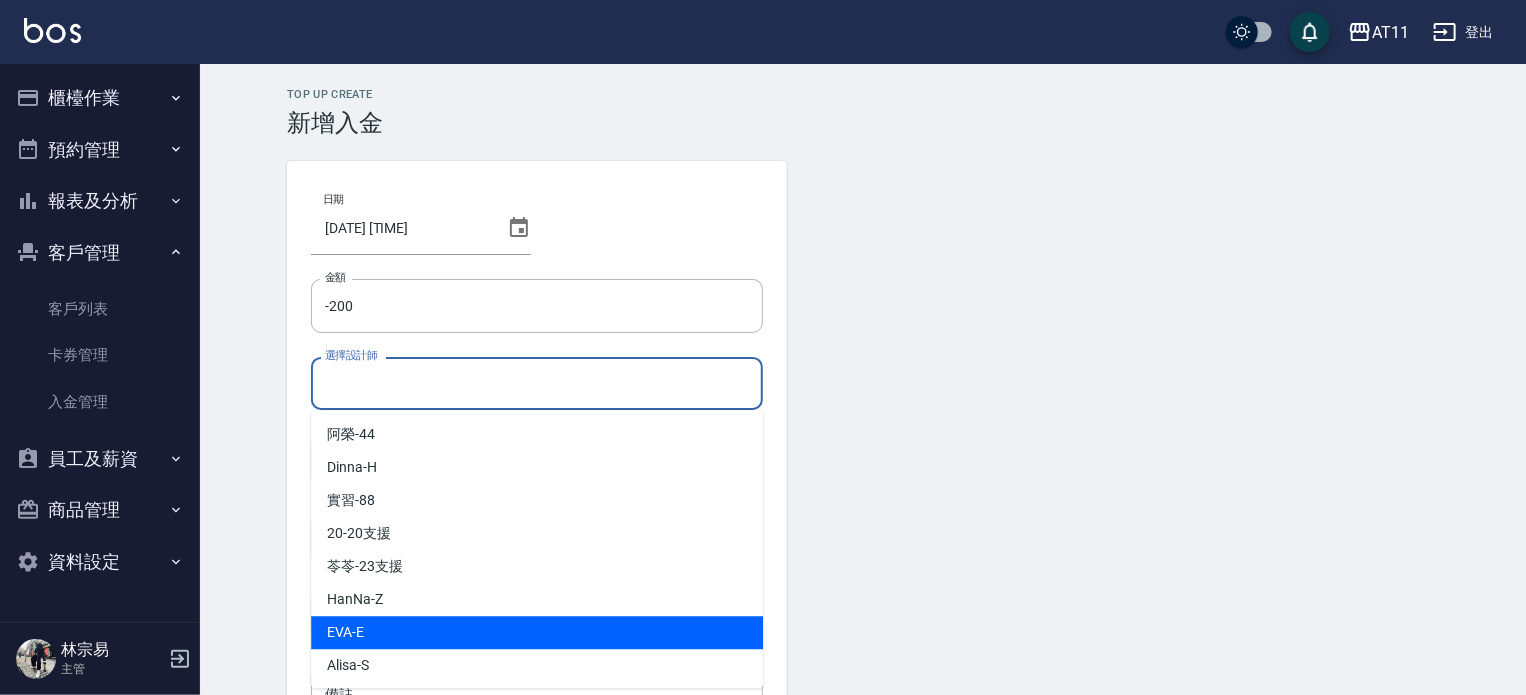 type on "EVA-E" 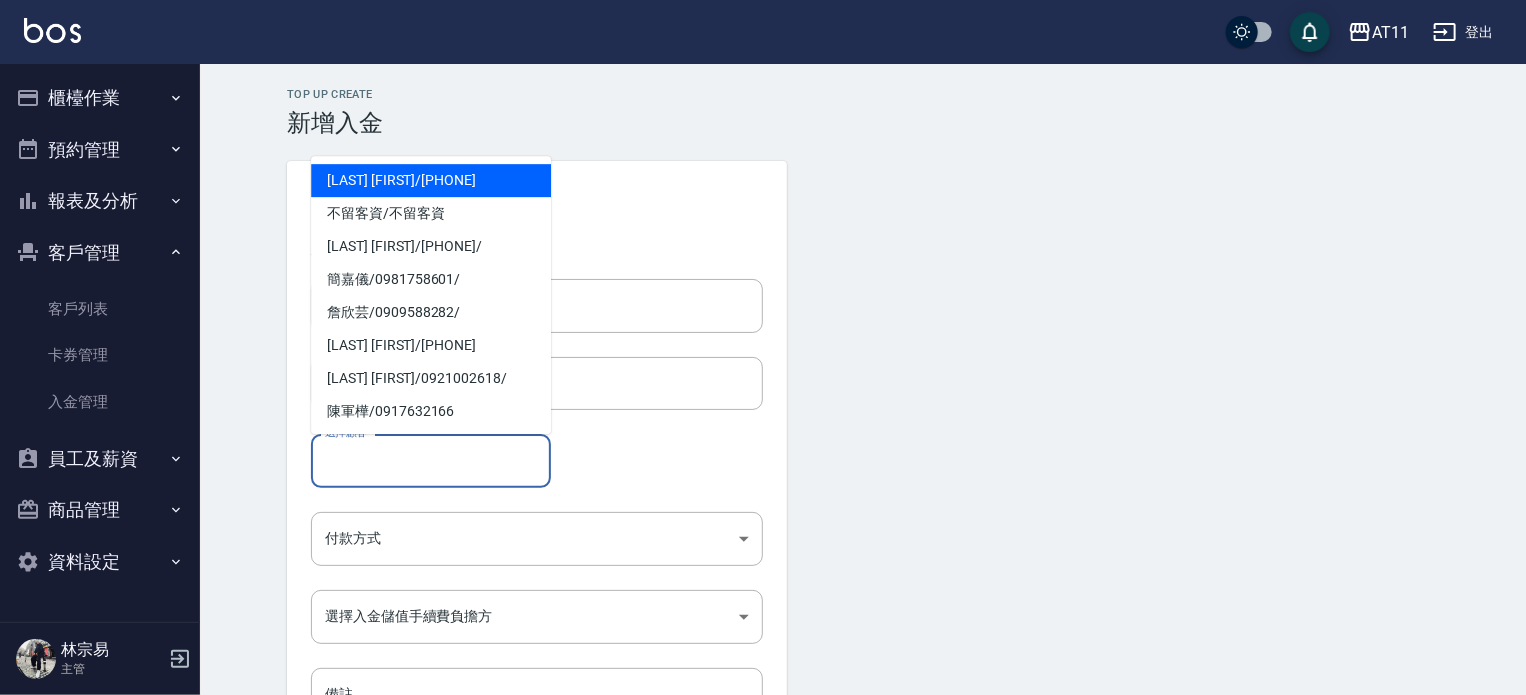 click on "選擇顧客" at bounding box center (431, 460) 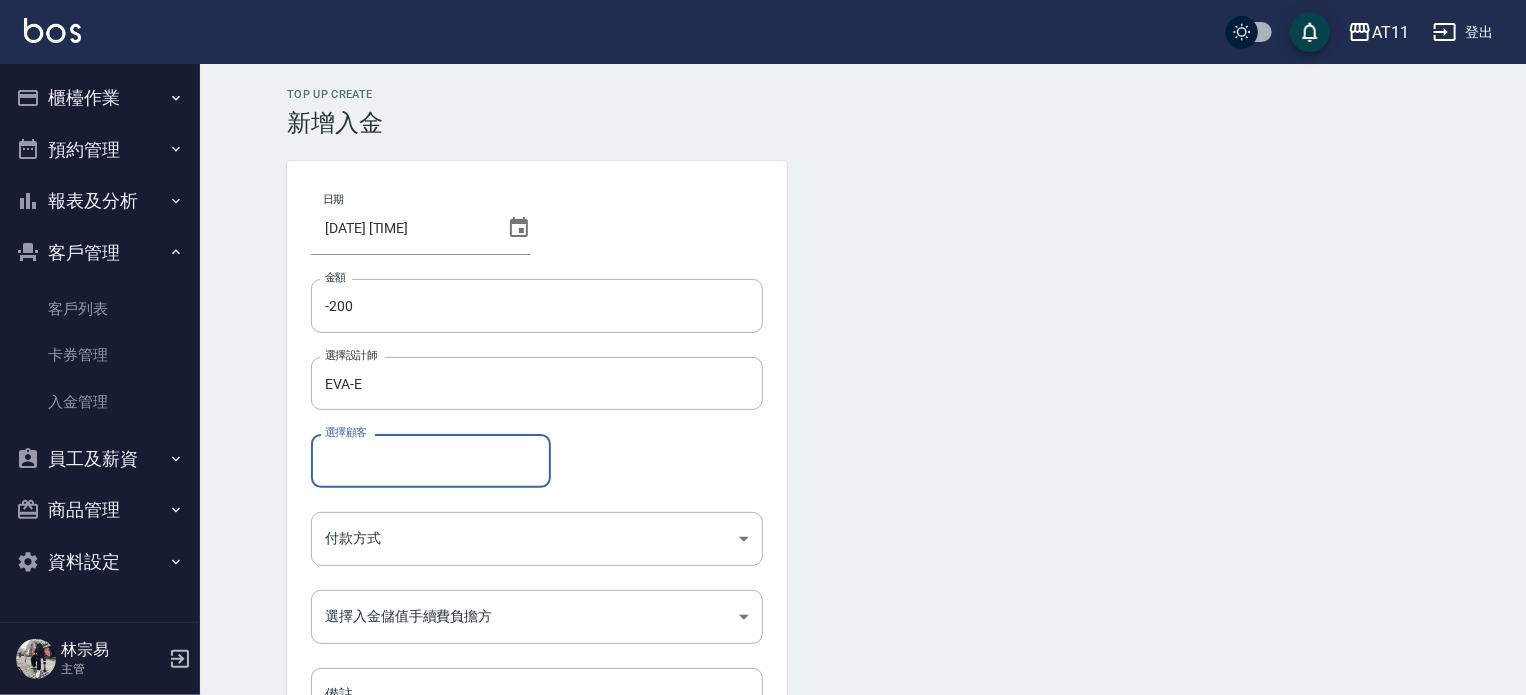 click on "選擇顧客" at bounding box center [431, 460] 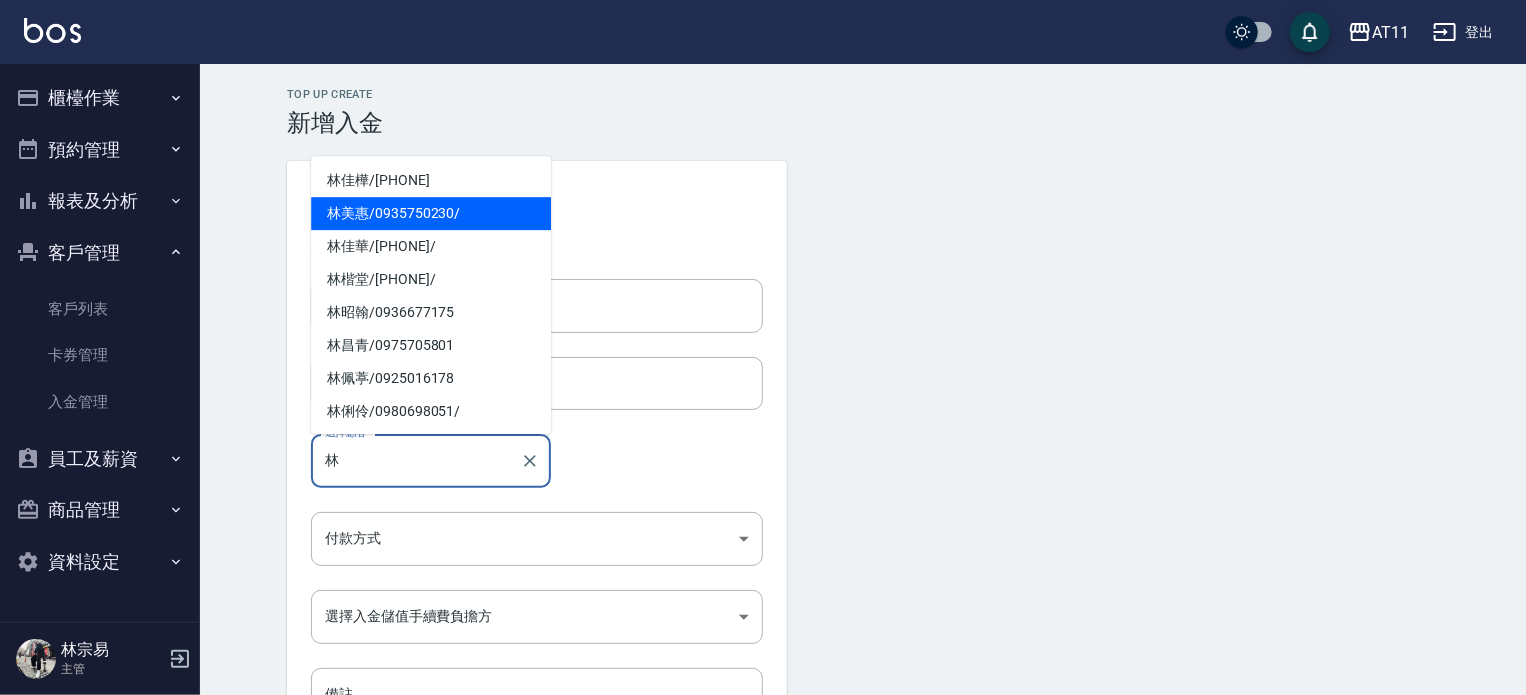 click on "[LAST] [FIRST]  /  [PHONE]  /" at bounding box center [431, 213] 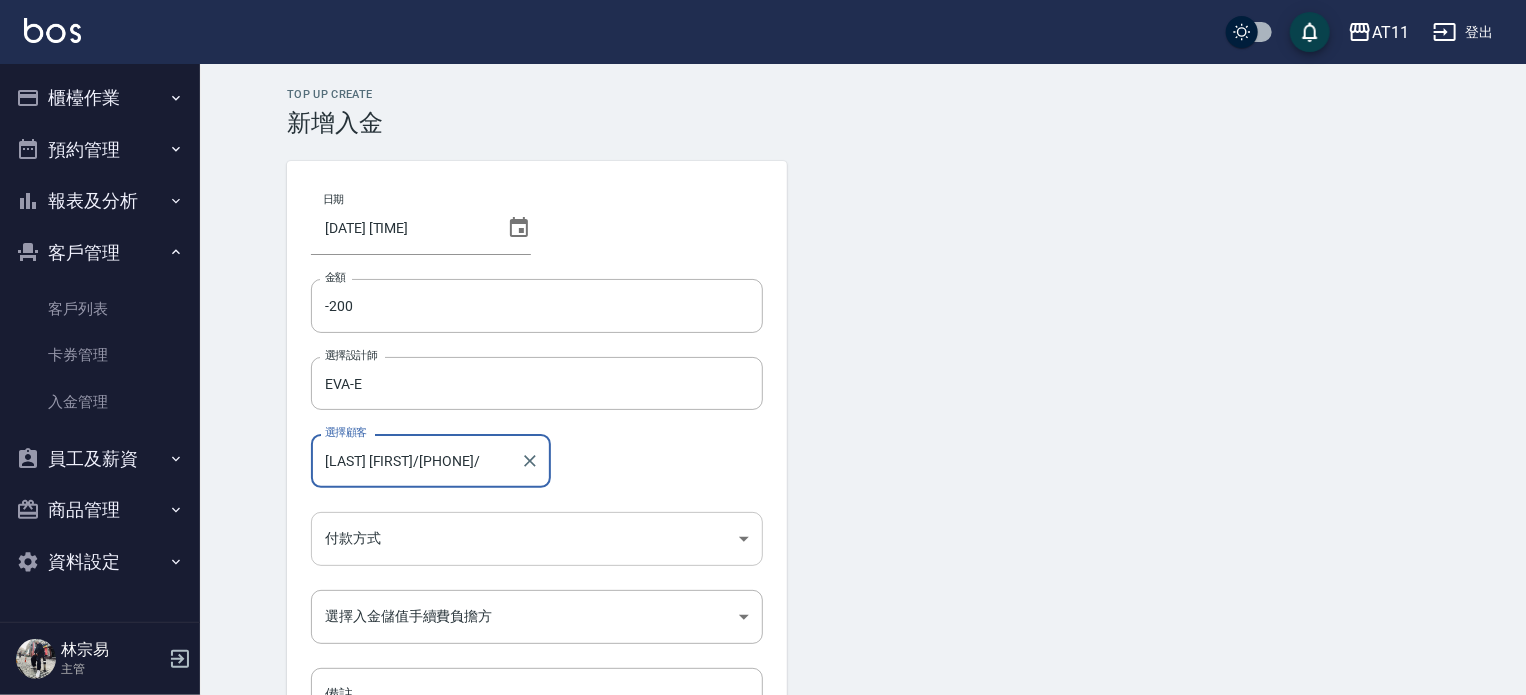 type on "林美惠/0935750230/" 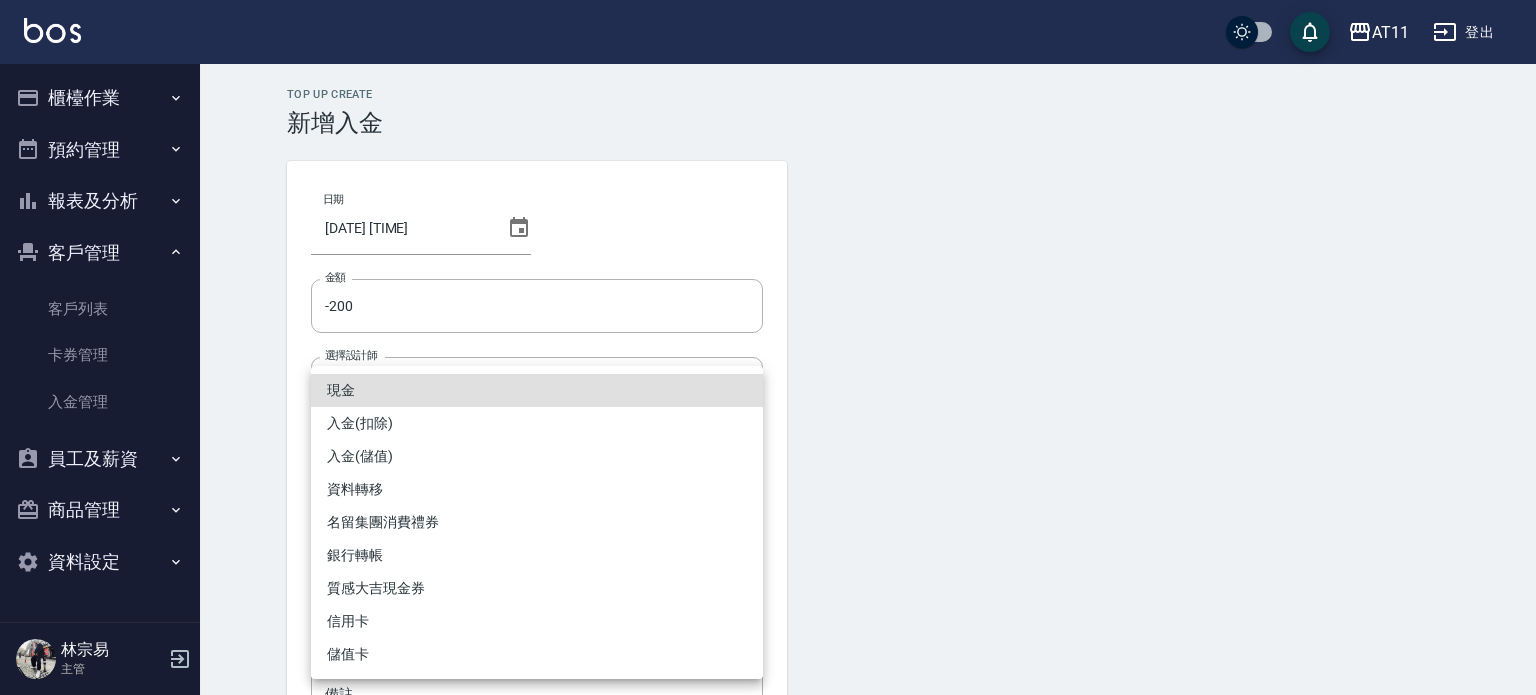 click on "AT11 登出 櫃檯作業 打帳單 帳單列表 現金收支登錄 材料自購登錄 每日結帳 排班表 現場電腦打卡 掃碼打卡 預約管理 預約管理 單日預約紀錄 單週預約紀錄 報表及分析 報表目錄 店家日報表 互助日報表 互助點數明細 設計師日報表 設計師抽成報表 店販抽成明細 客戶管理 客戶列表 卡券管理 入金管理 員工及薪資 員工列表 全店打卡記錄 商品管理 商品分類設定 商品列表 資料設定 服務分類設定 服務項目設定 預收卡設定 支付方式設定 第三方卡券設定 林宗易 主管 Top Up Create 新增入金 日期 2025/08/08 14:44 金額 -200 金額 選擇設計師 EVA-E 選擇設計師 選擇顧客 林美惠/0935750230/ 選擇顧客 付款方式 ​ 付款方式 選擇入金儲值手續費負擔方 ​ 選擇入金儲值手續費負擔方 備註 備註 新增 現金 入金(扣除) 入金(儲值) 資料轉移 名留集團消費禮券 銀行轉帳 質感大吉現金券 信用卡" at bounding box center (768, 415) 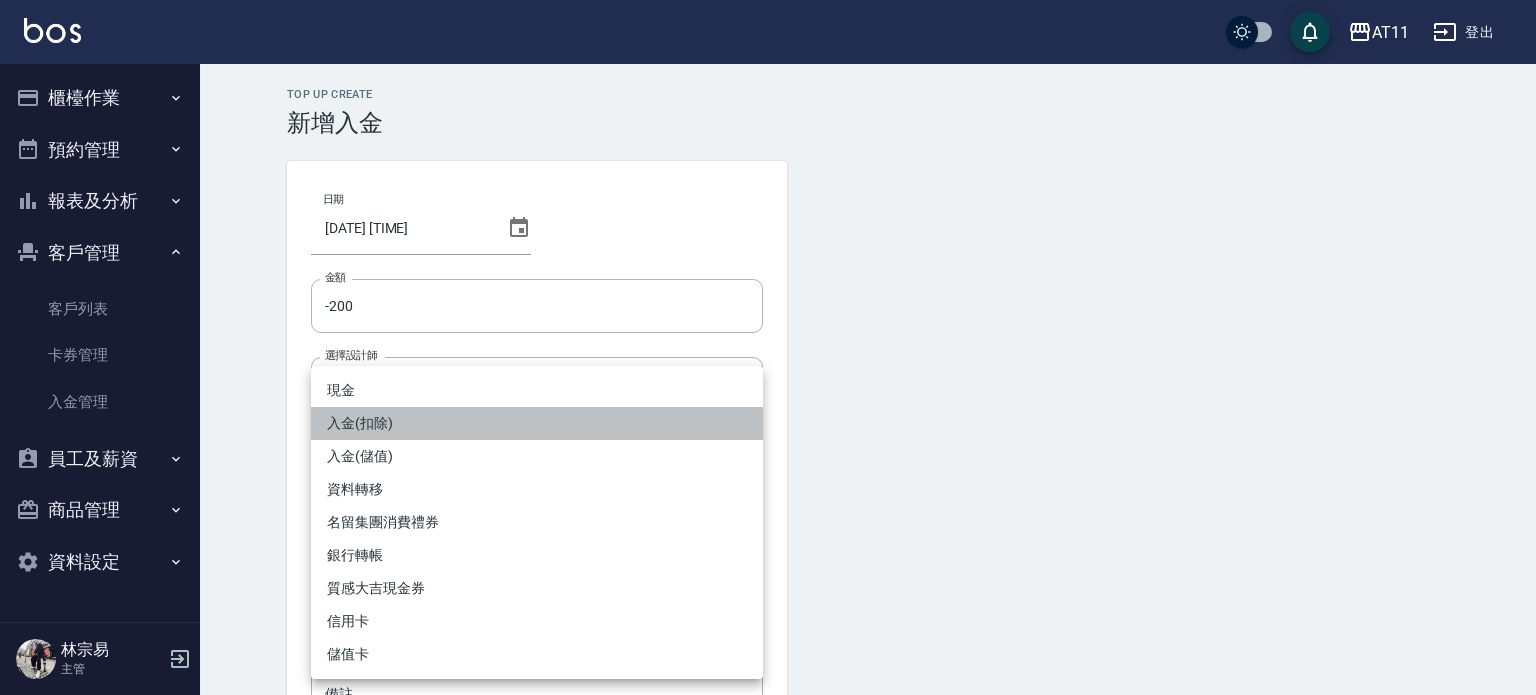 click on "入金(扣除)" at bounding box center (537, 423) 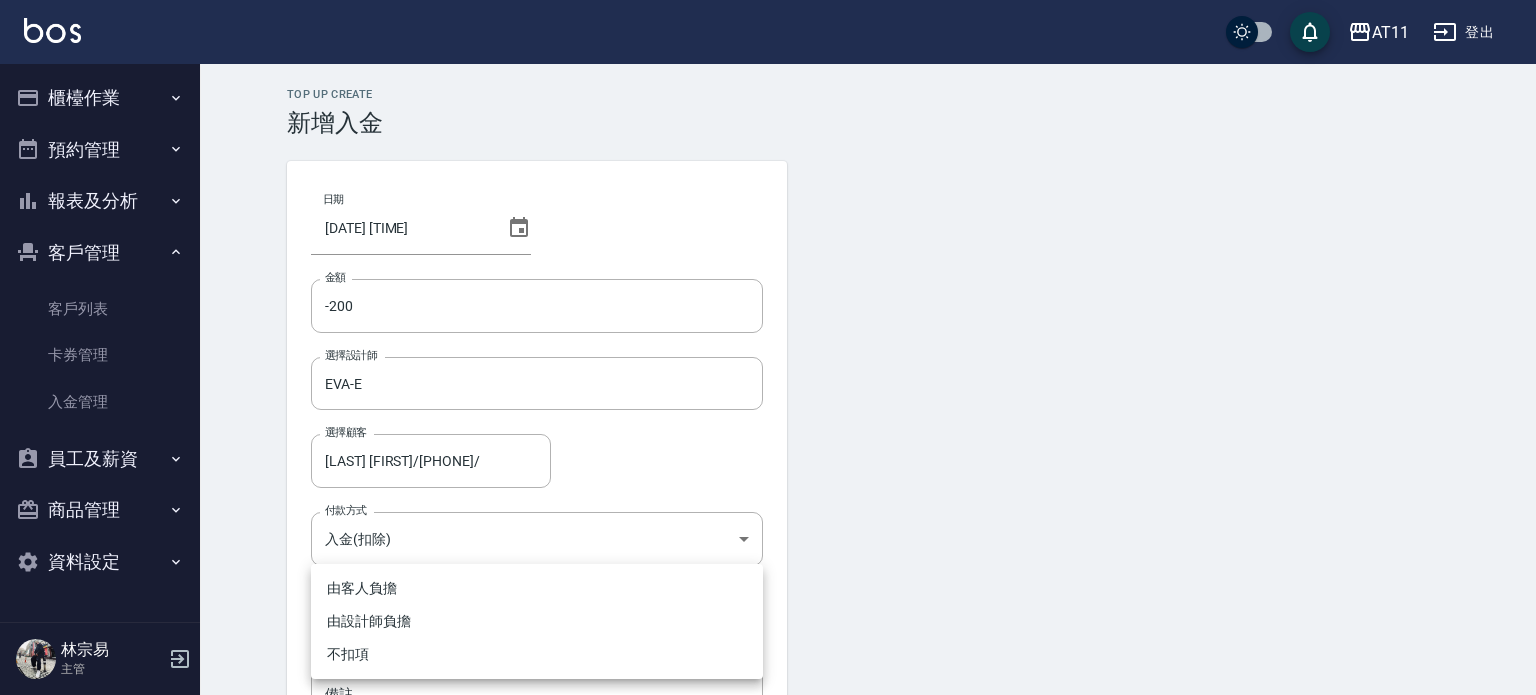 click on "AT11 登出 櫃檯作業 打帳單 帳單列表 現金收支登錄 材料自購登錄 每日結帳 排班表 現場電腦打卡 掃碼打卡 預約管理 預約管理 單日預約紀錄 單週預約紀錄 報表及分析 報表目錄 店家日報表 互助日報表 互助點數明細 設計師日報表 設計師抽成報表 店販抽成明細 客戶管理 客戶列表 卡券管理 入金管理 員工及薪資 員工列表 全店打卡記錄 商品管理 商品分類設定 商品列表 資料設定 服務分類設定 服務項目設定 預收卡設定 支付方式設定 第三方卡券設定 林宗易 主管 Top Up Create 新增入金 日期 2025/08/08 14:44 金額 -200 金額 選擇設計師 EVA-E 選擇設計師 選擇顧客 林美惠/0935750230/ 選擇顧客 付款方式 入金(扣除) 入金(扣除) 付款方式 選擇入金儲值手續費負擔方 ​ 選擇入金儲值手續費負擔方 備註 備註 新增 由客人負擔 由設計師負擔 不扣項" at bounding box center (768, 415) 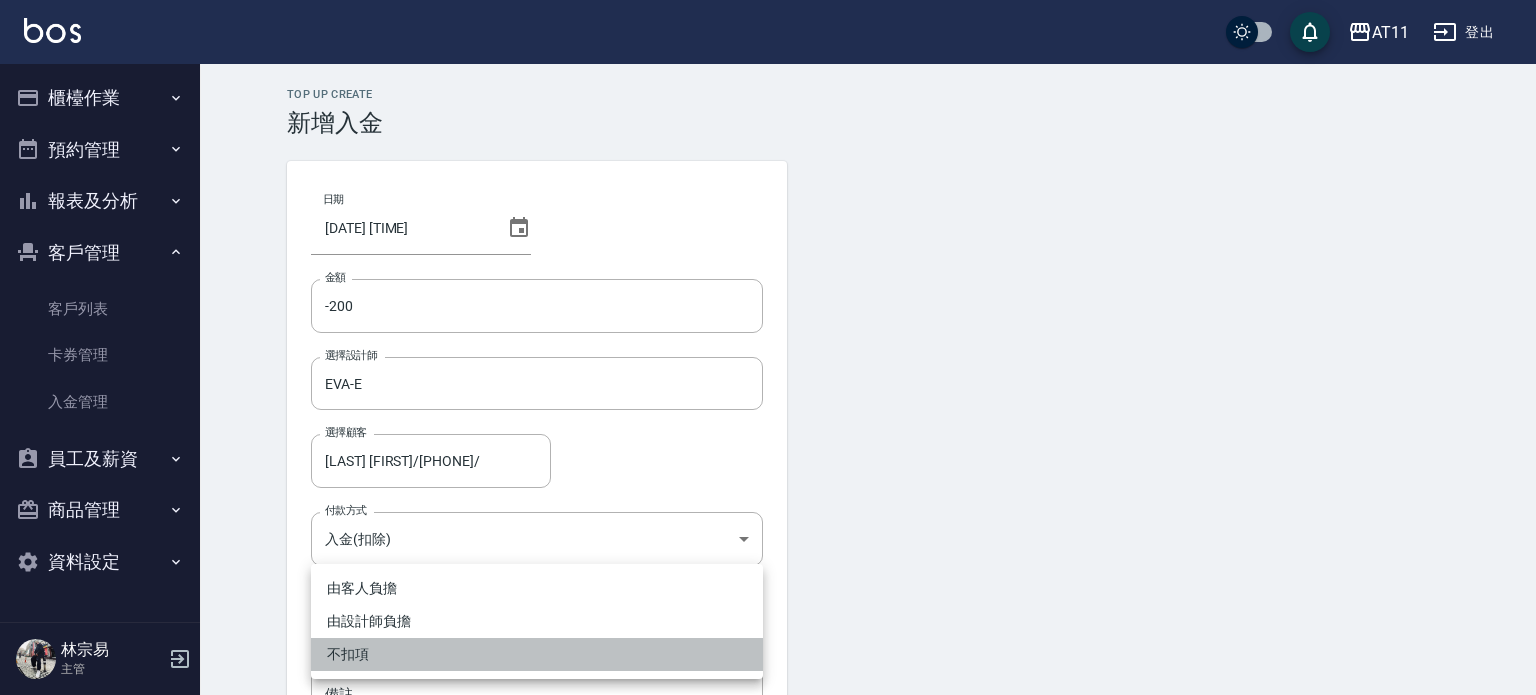 click on "不扣項" at bounding box center [537, 654] 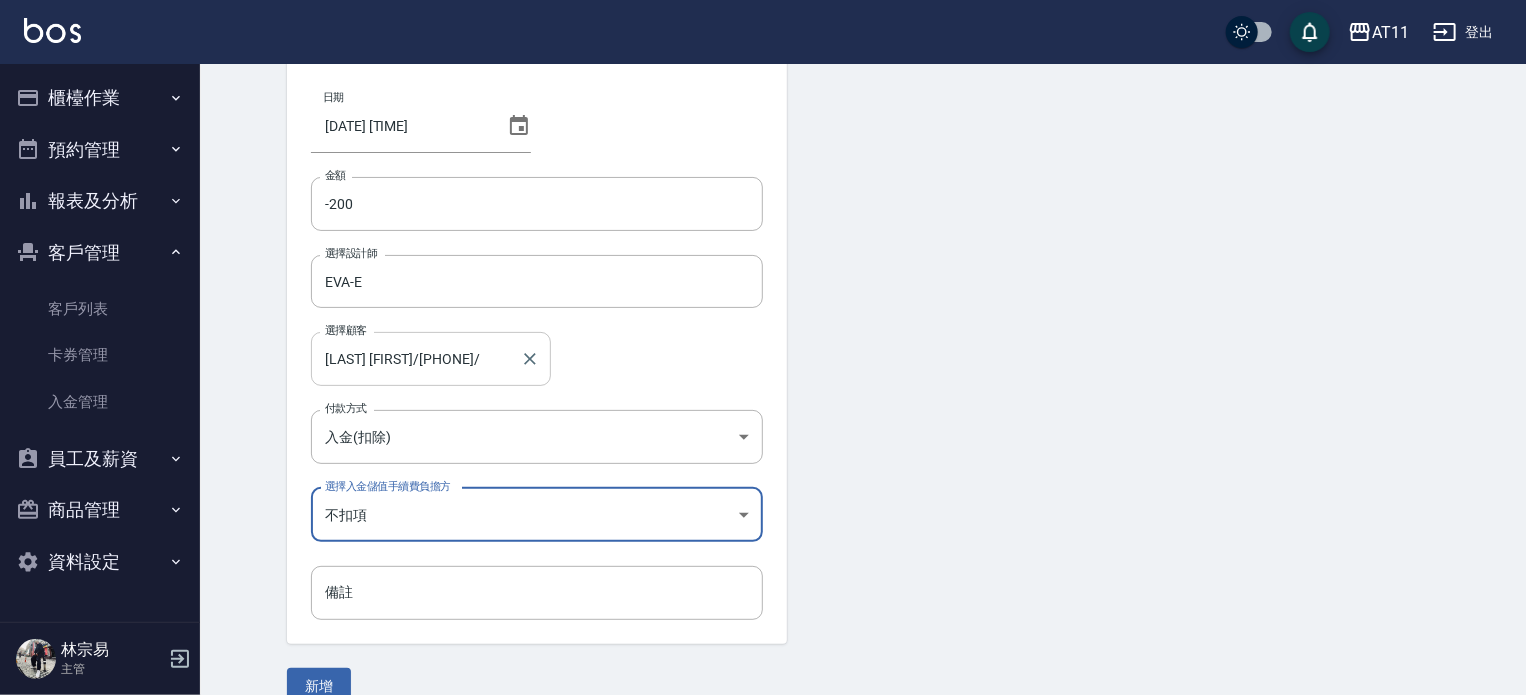 scroll, scrollTop: 135, scrollLeft: 0, axis: vertical 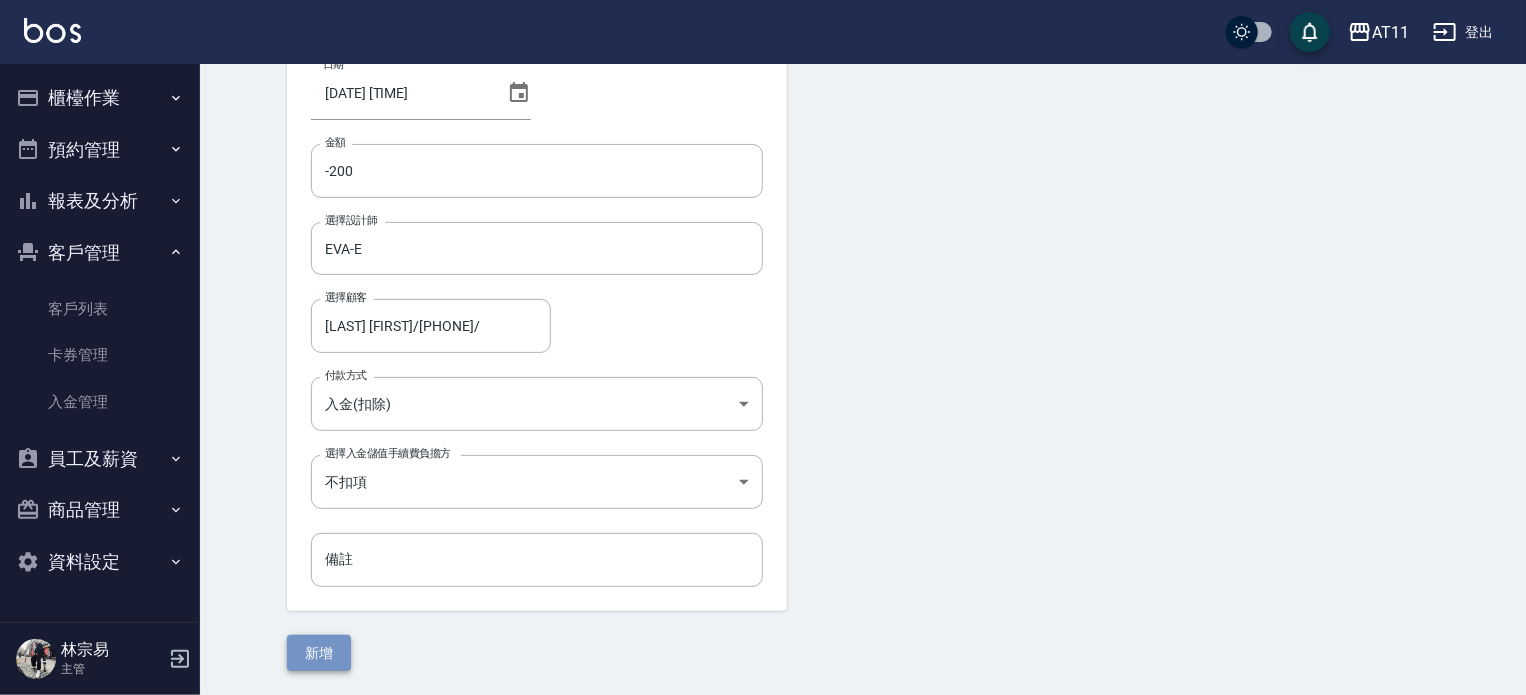 click on "新增" at bounding box center [319, 653] 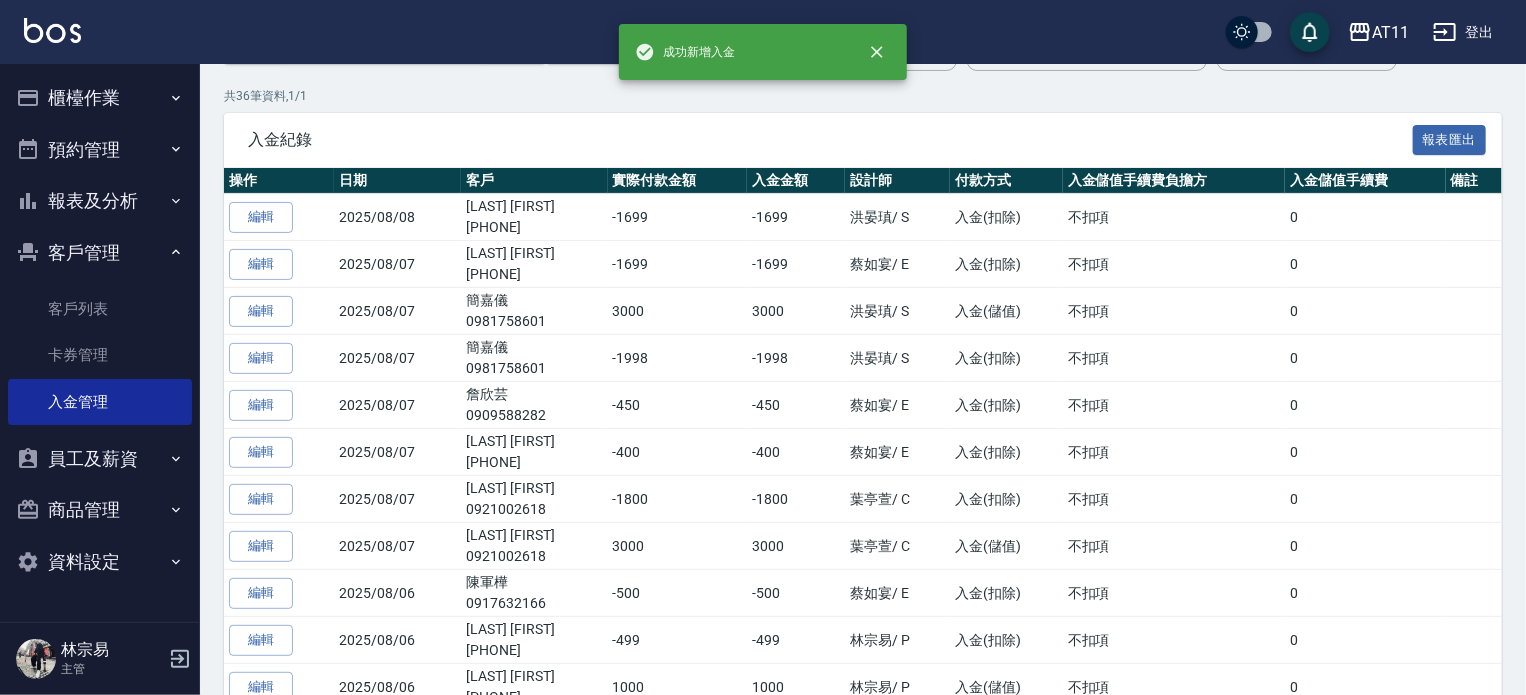 scroll, scrollTop: 0, scrollLeft: 0, axis: both 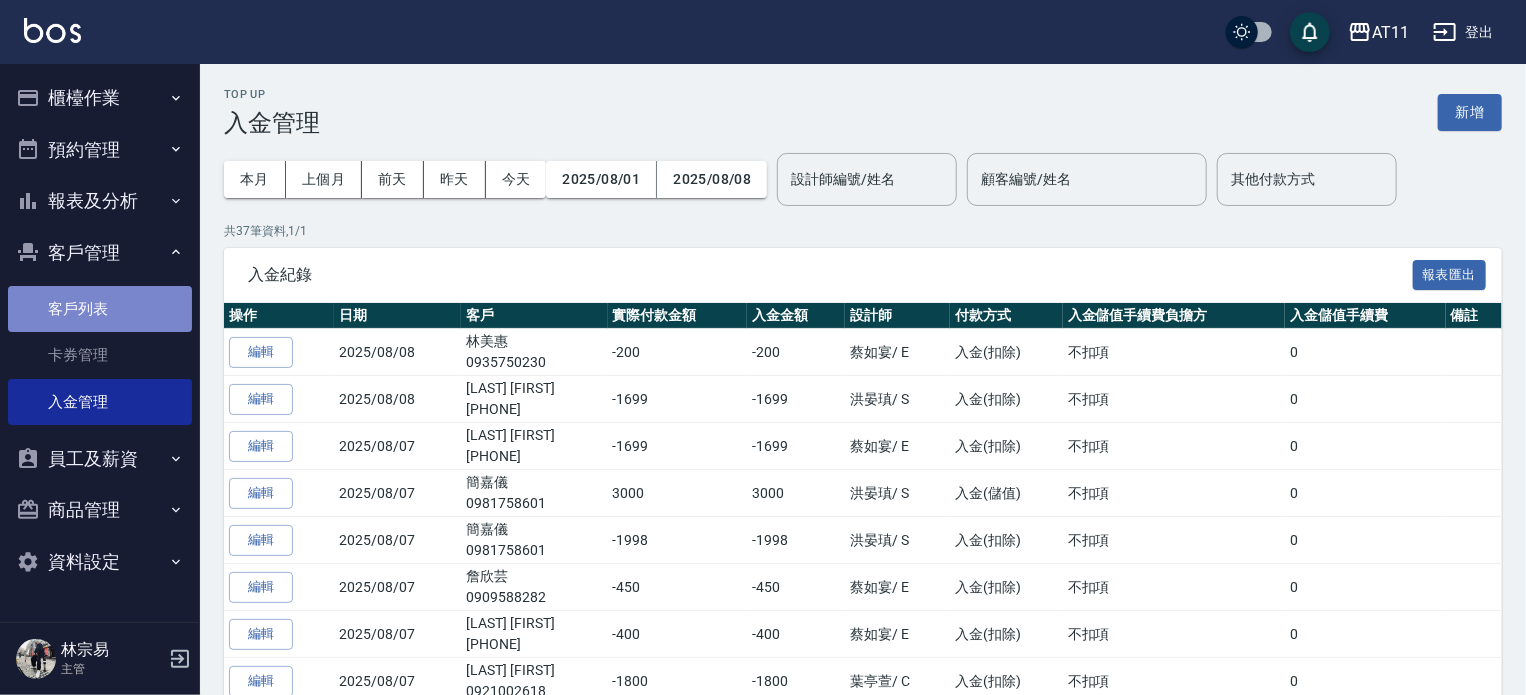 click on "客戶列表" at bounding box center (100, 309) 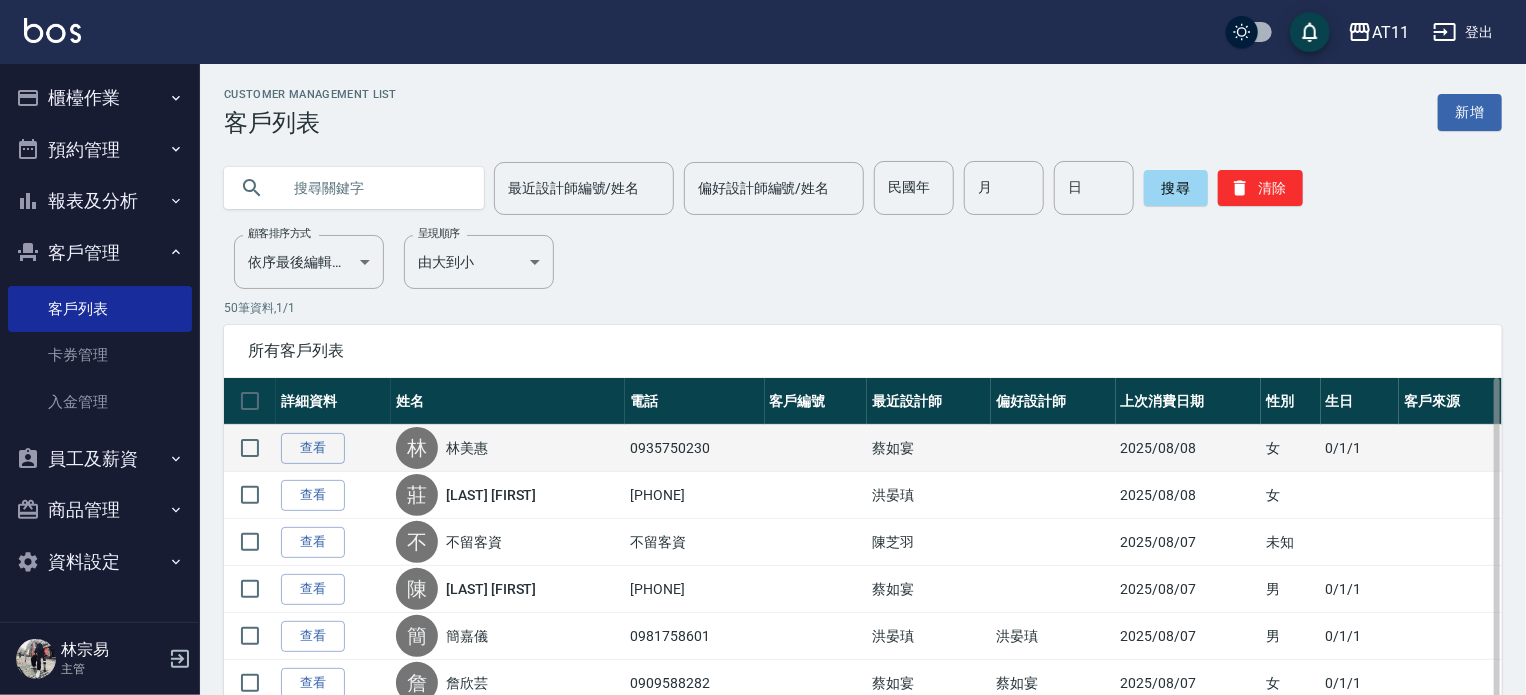 click on "林 林美惠" at bounding box center (508, 448) 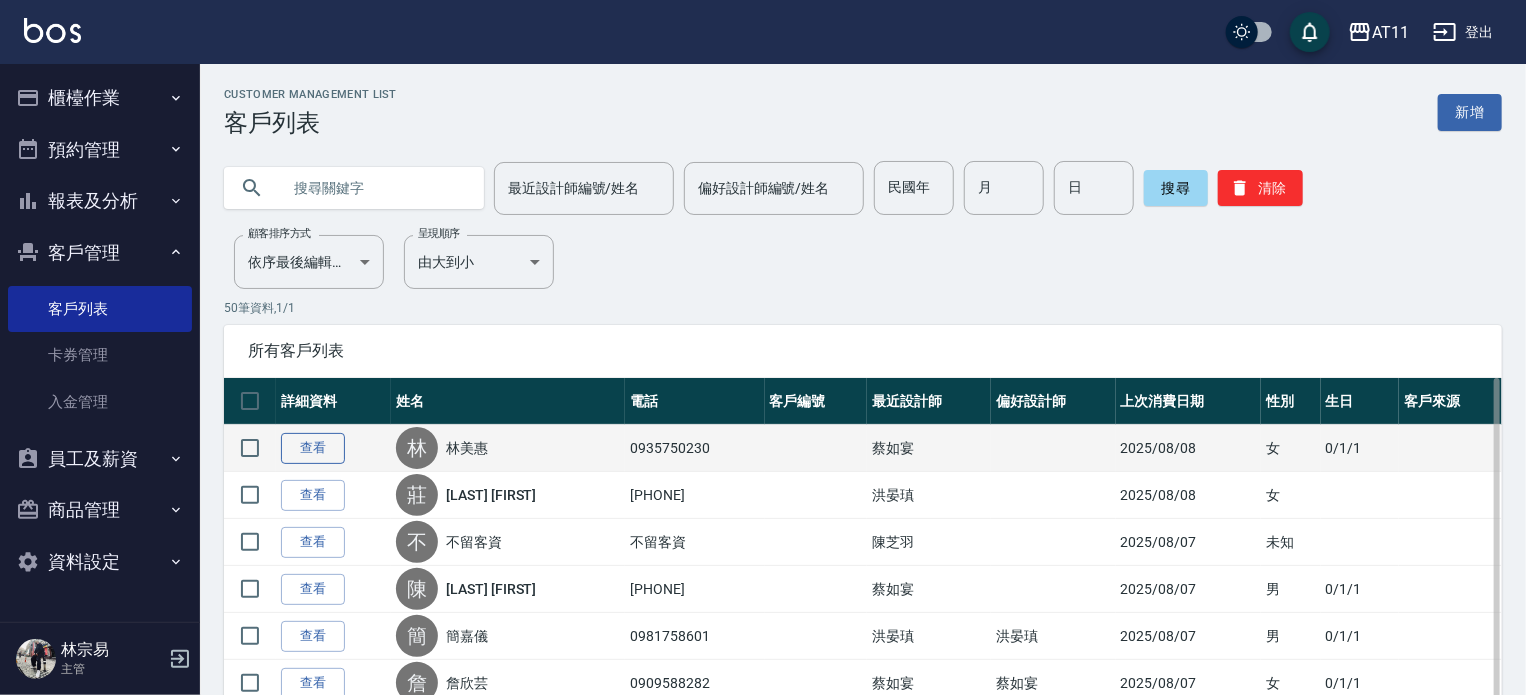 click on "查看" at bounding box center (313, 448) 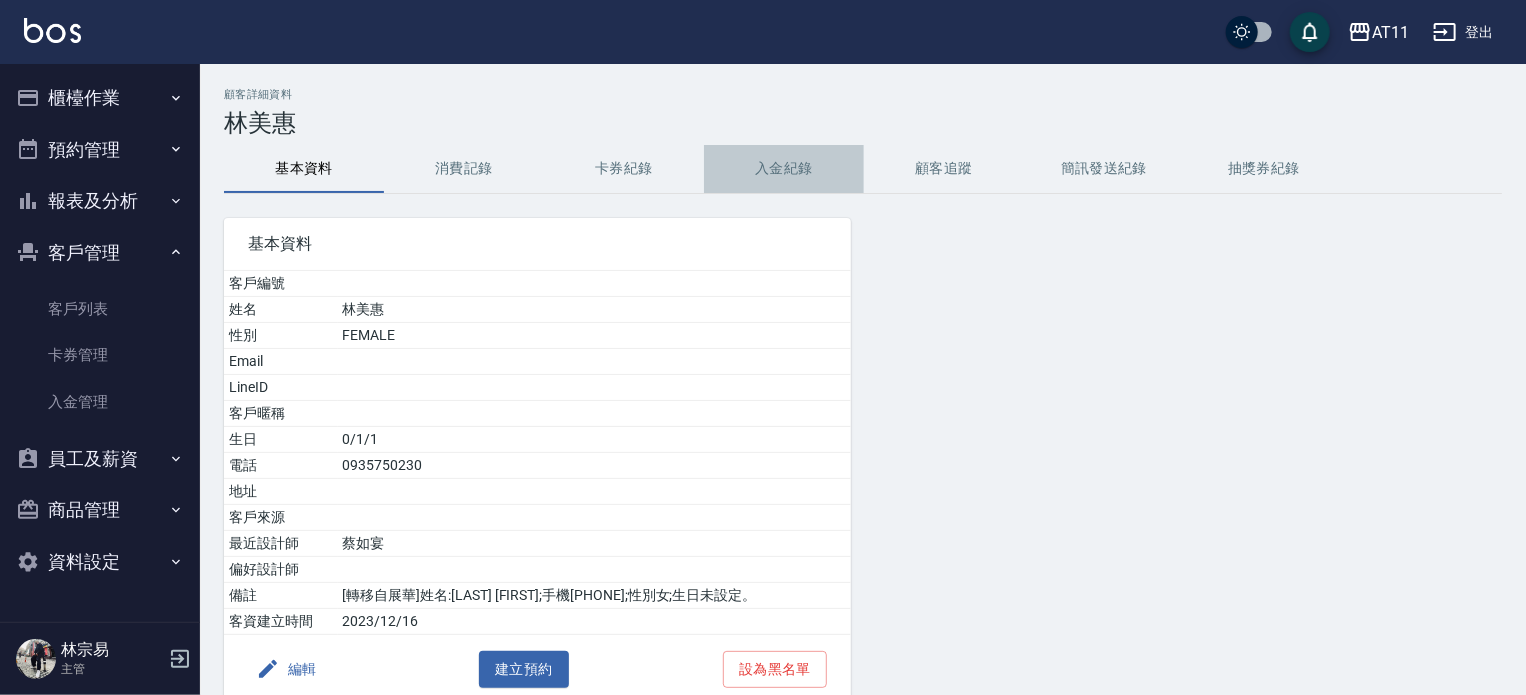 click on "入金紀錄" at bounding box center [784, 169] 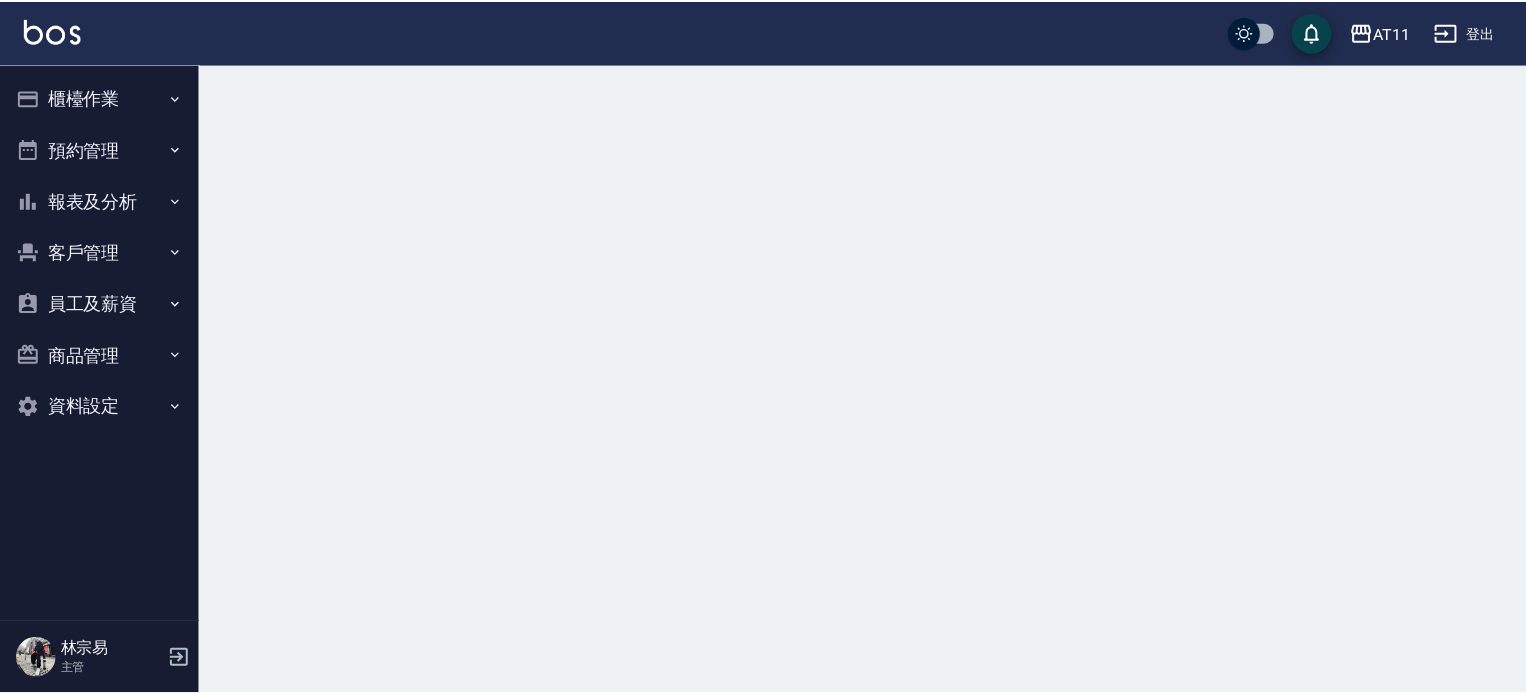 scroll, scrollTop: 0, scrollLeft: 0, axis: both 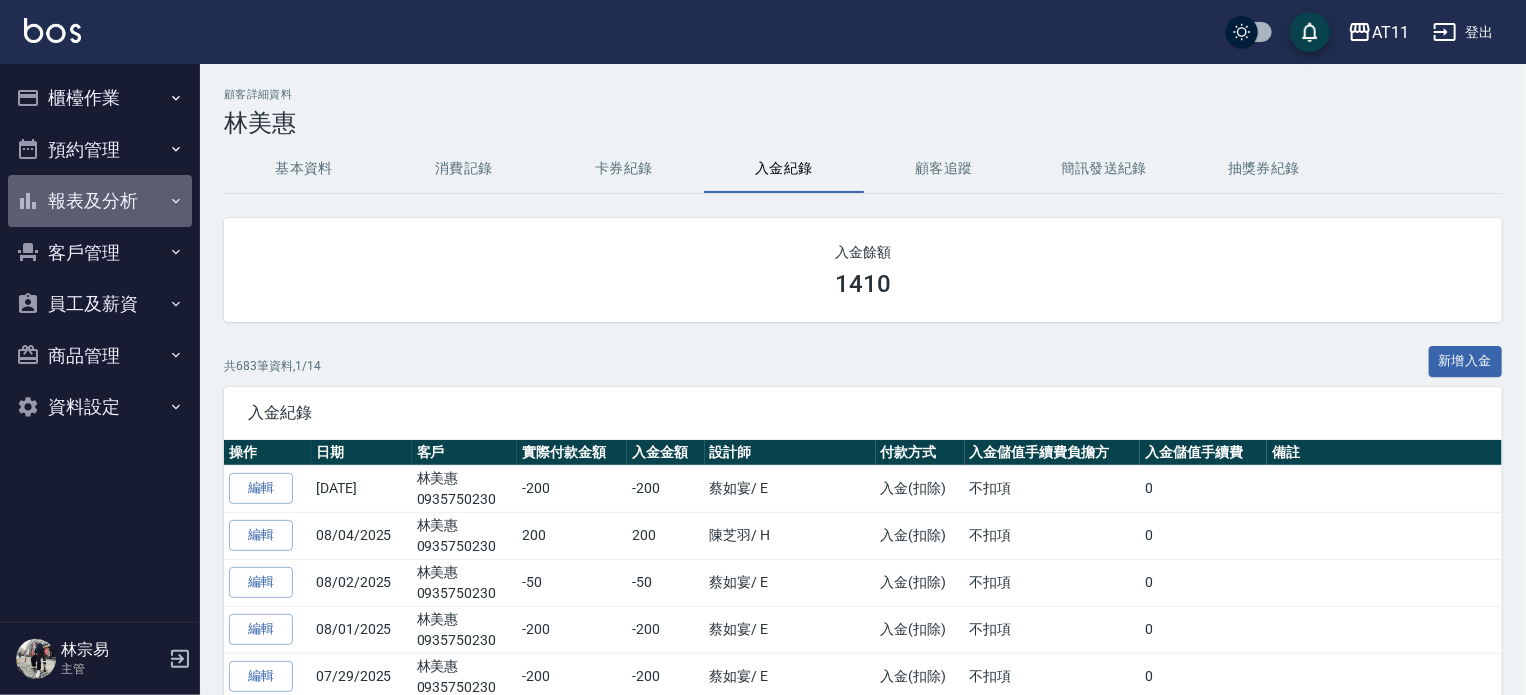 click on "報表及分析" at bounding box center (100, 201) 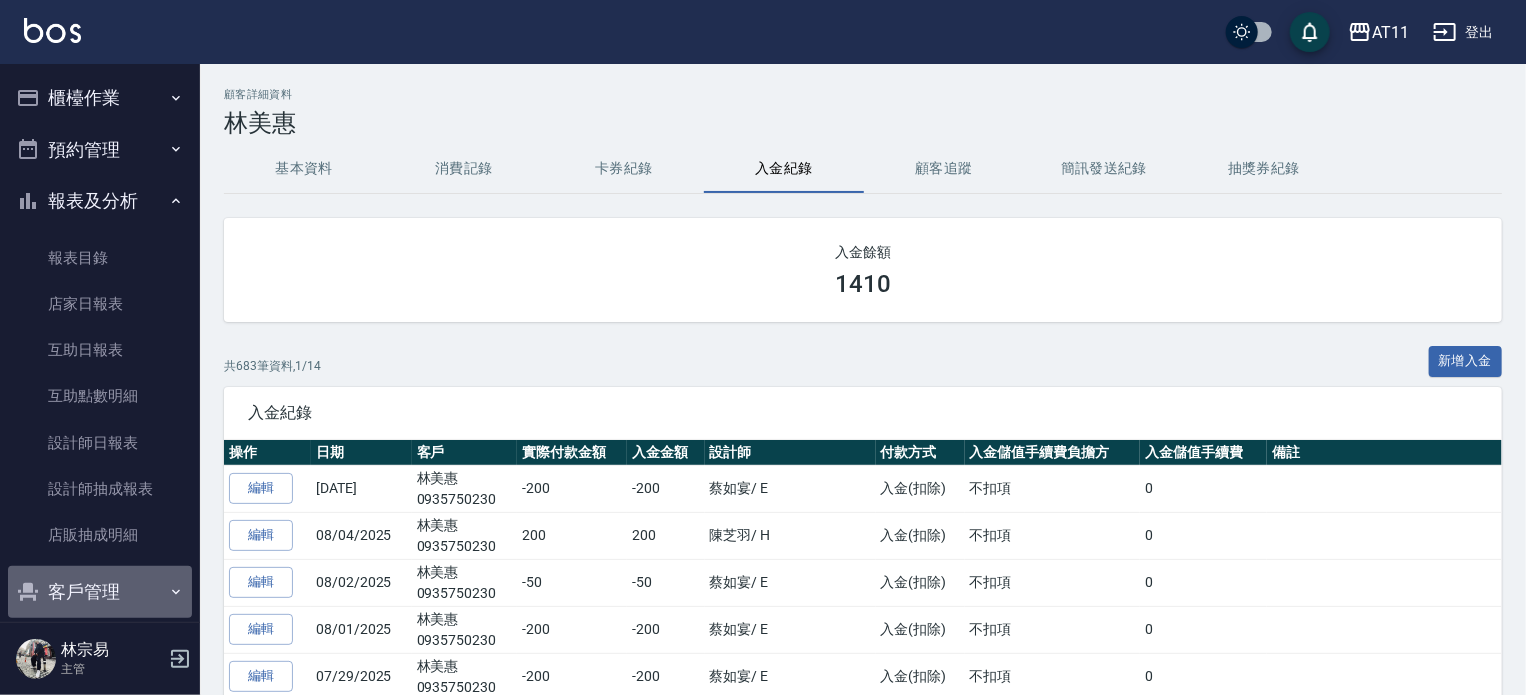 click on "客戶管理" at bounding box center [100, 592] 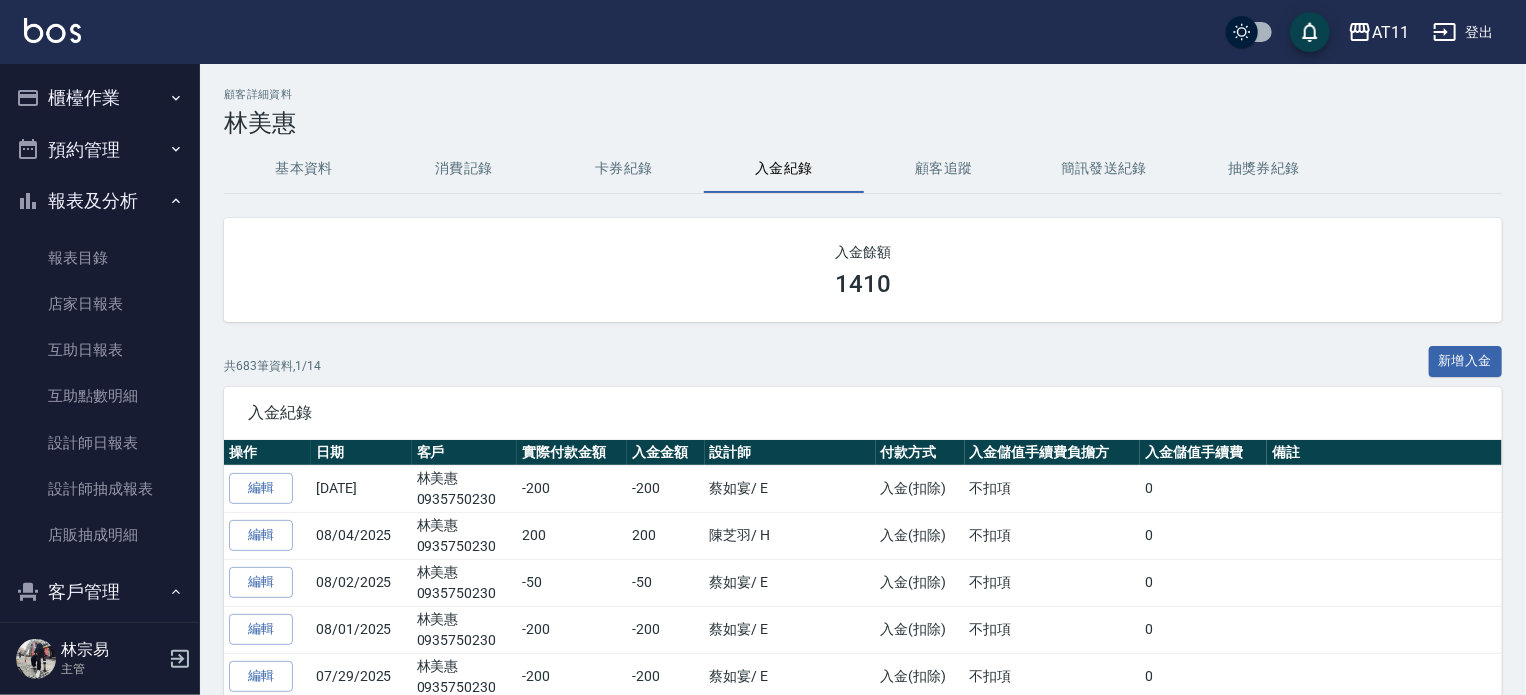 click on "客戶管理" at bounding box center [100, 592] 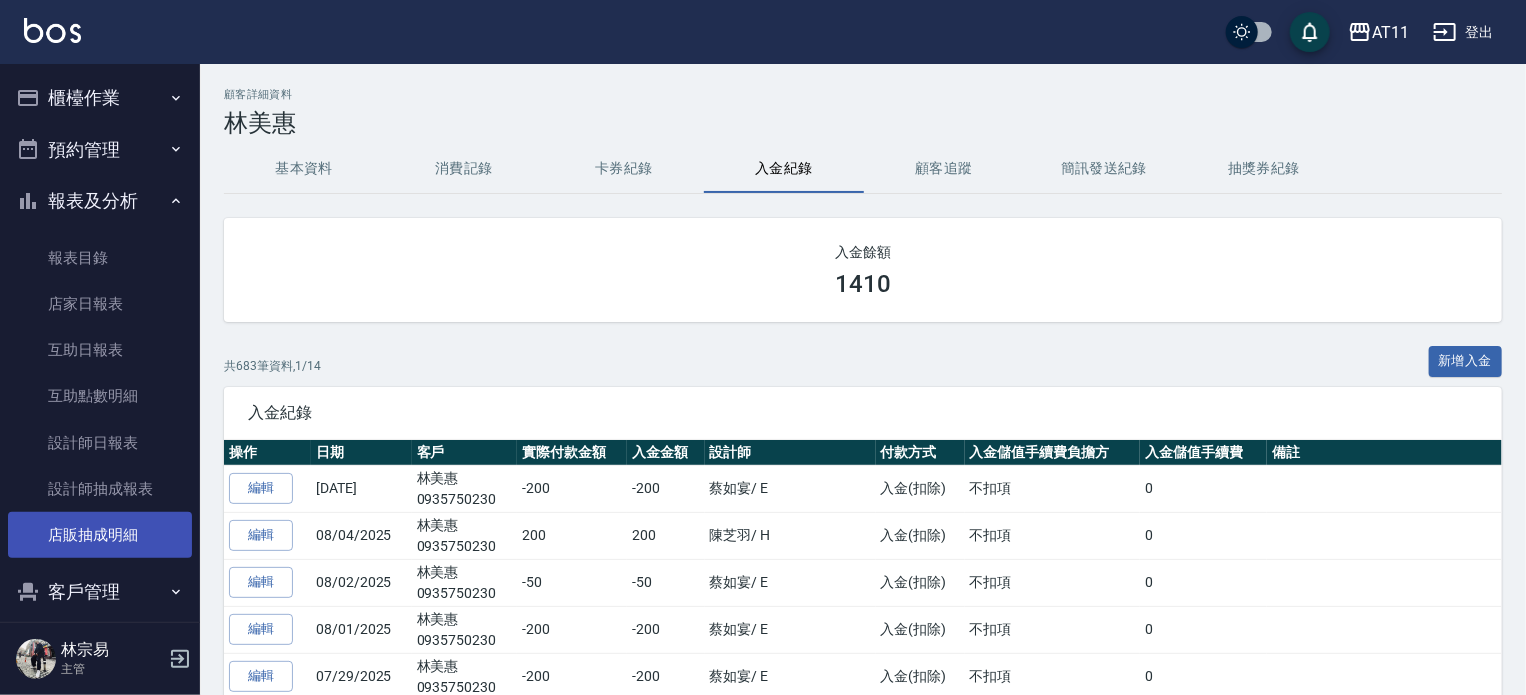 scroll, scrollTop: 173, scrollLeft: 0, axis: vertical 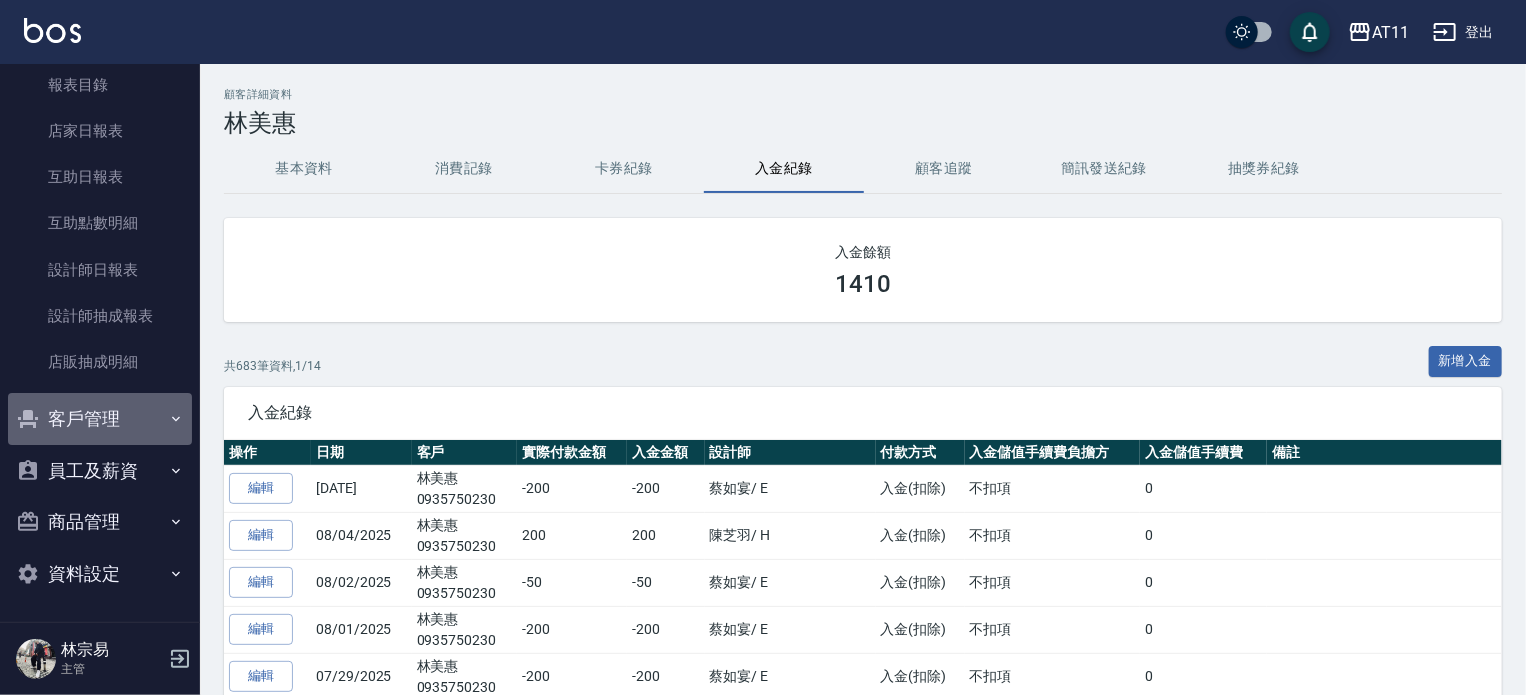 click on "客戶管理" at bounding box center (100, 419) 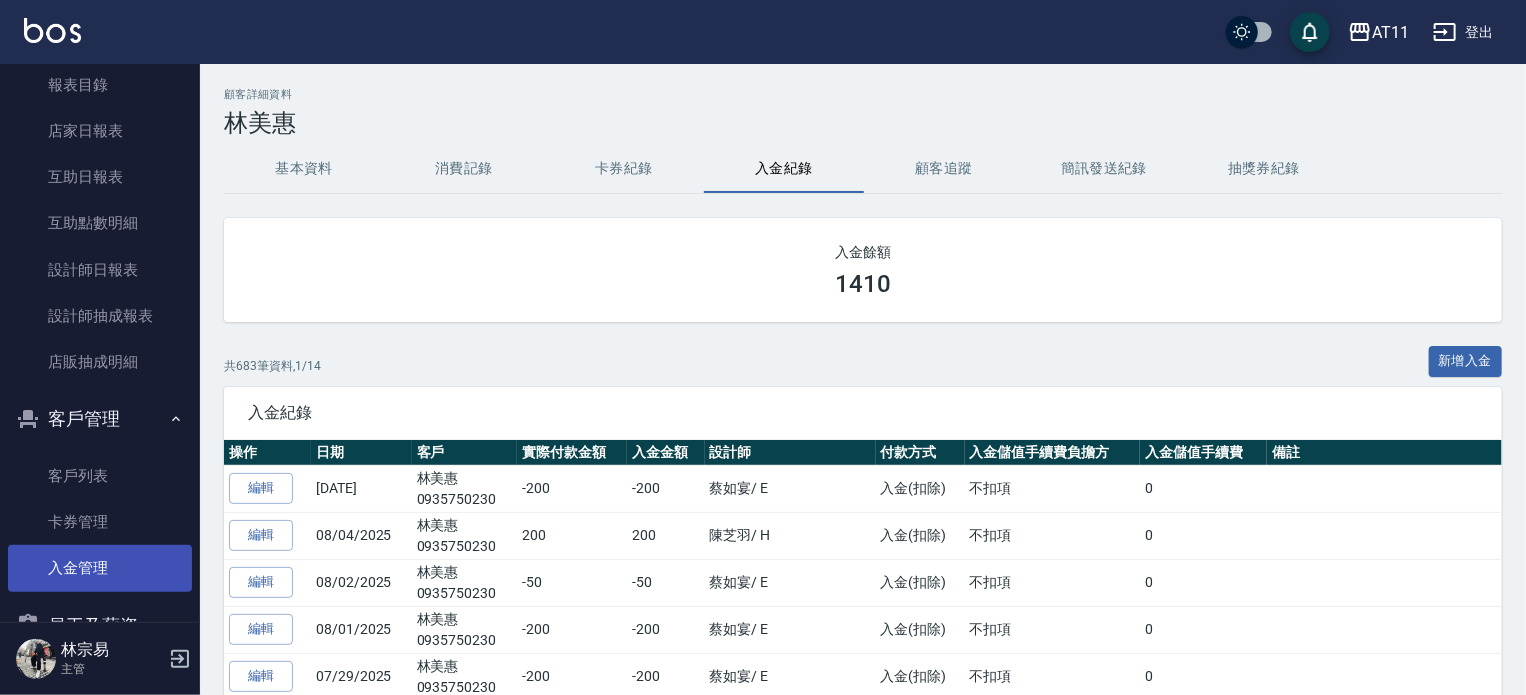 click on "入金管理" at bounding box center [100, 568] 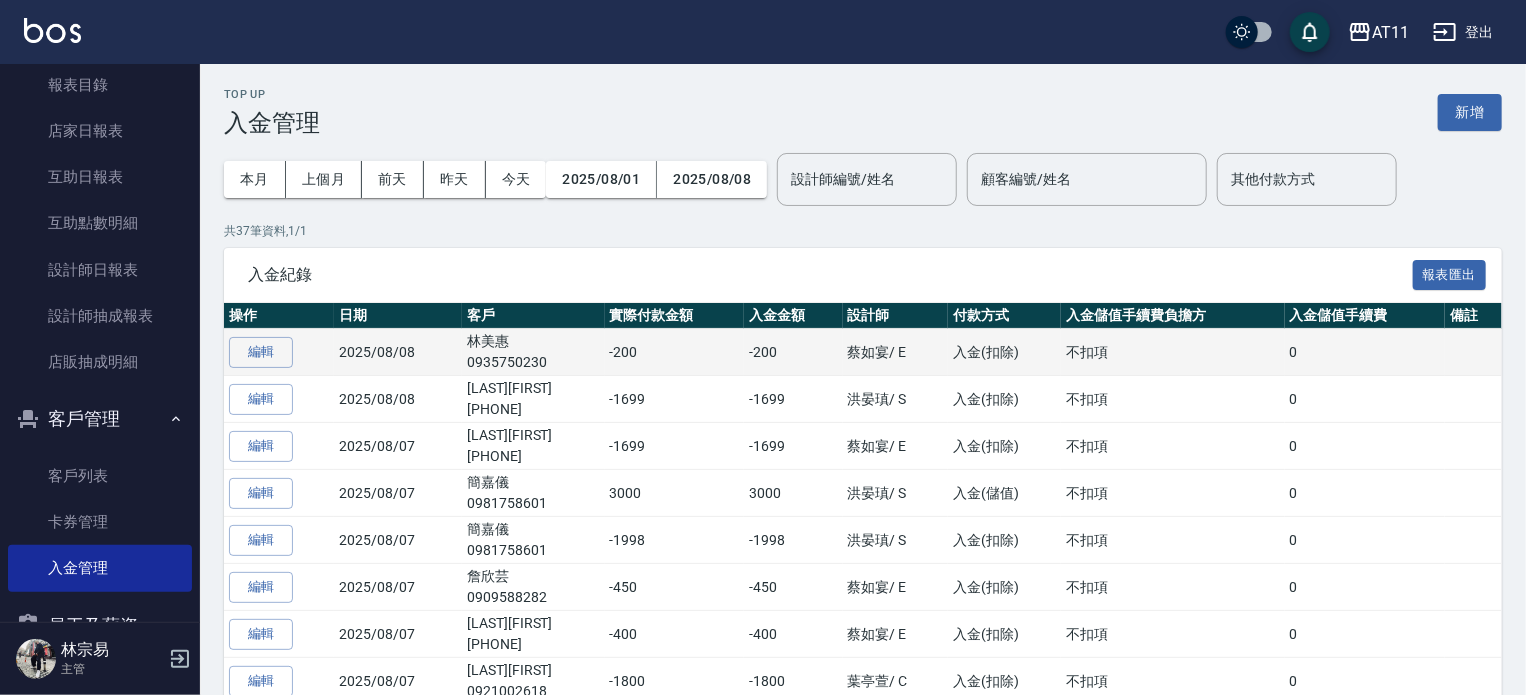 click on "0935750230" at bounding box center (533, 362) 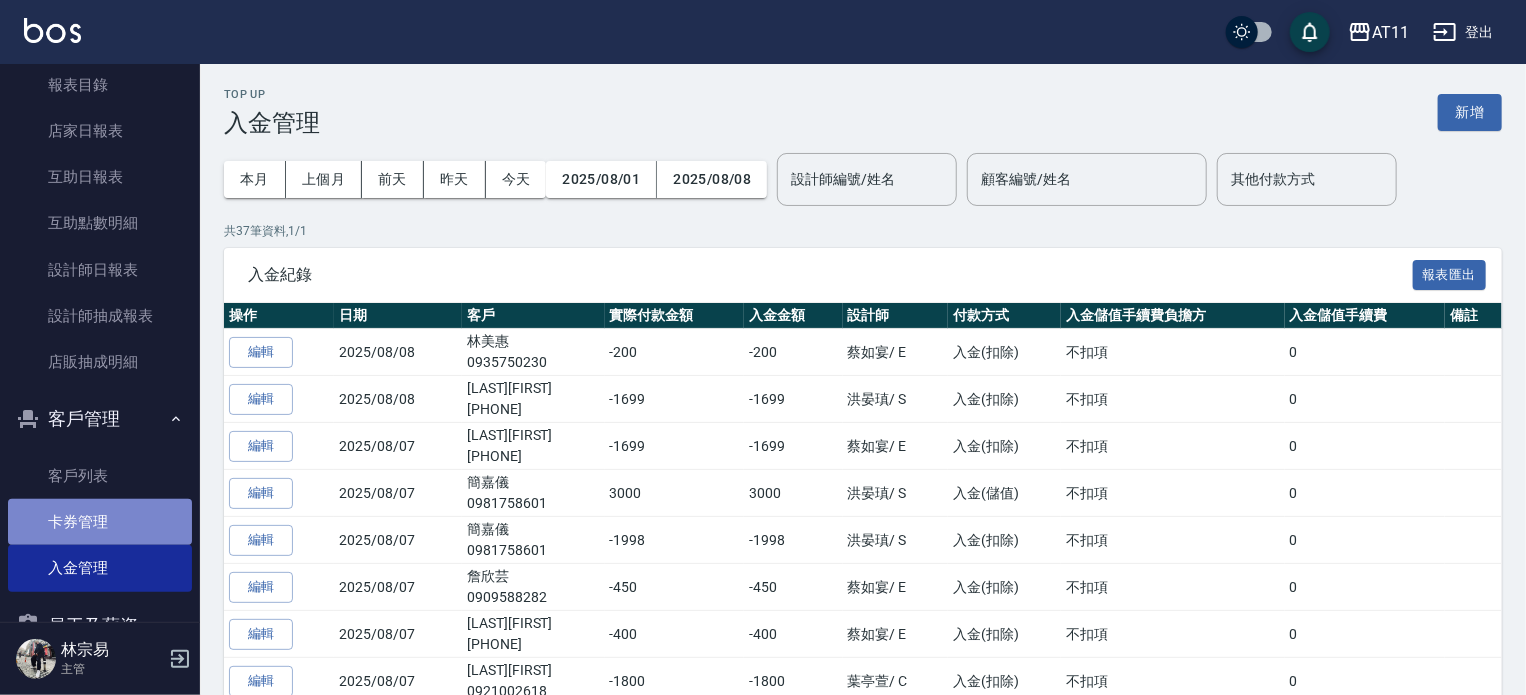 click on "卡券管理" at bounding box center (100, 522) 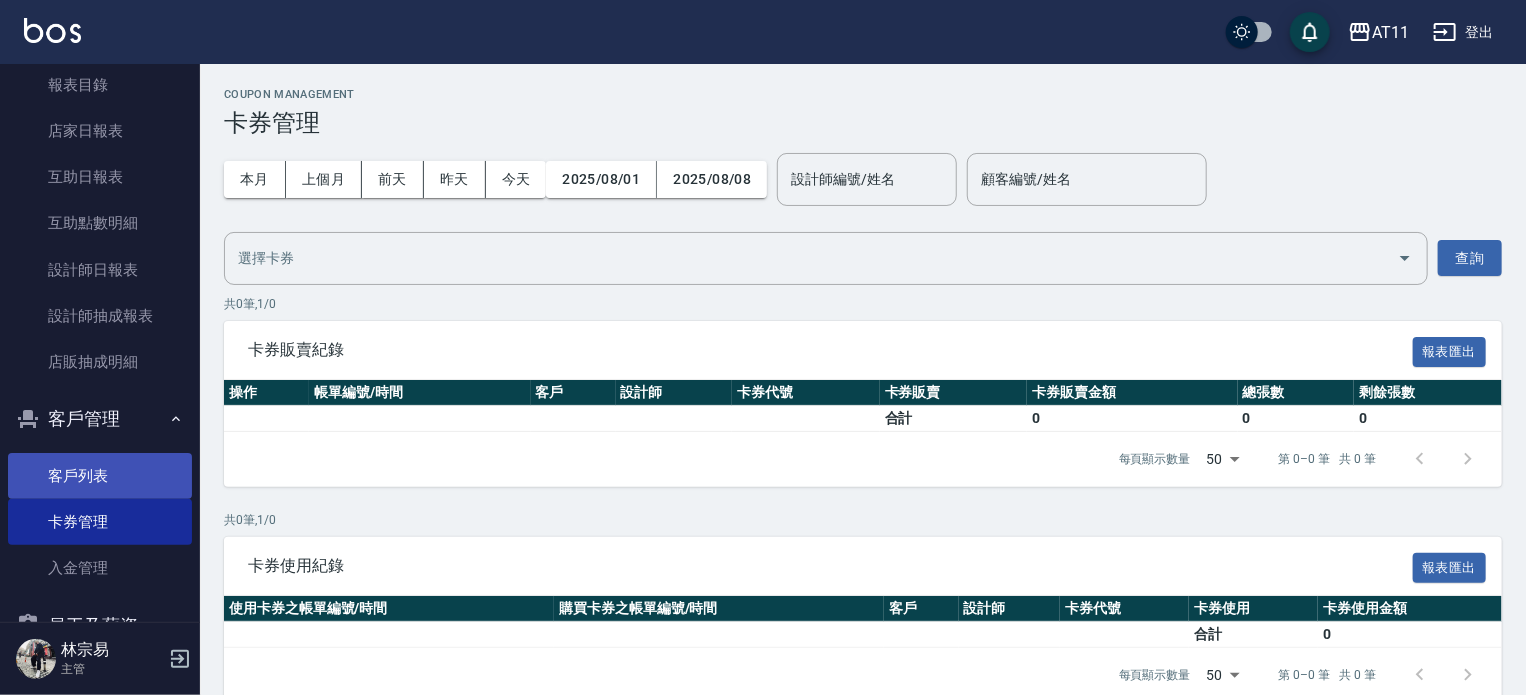 click on "客戶列表" at bounding box center (100, 476) 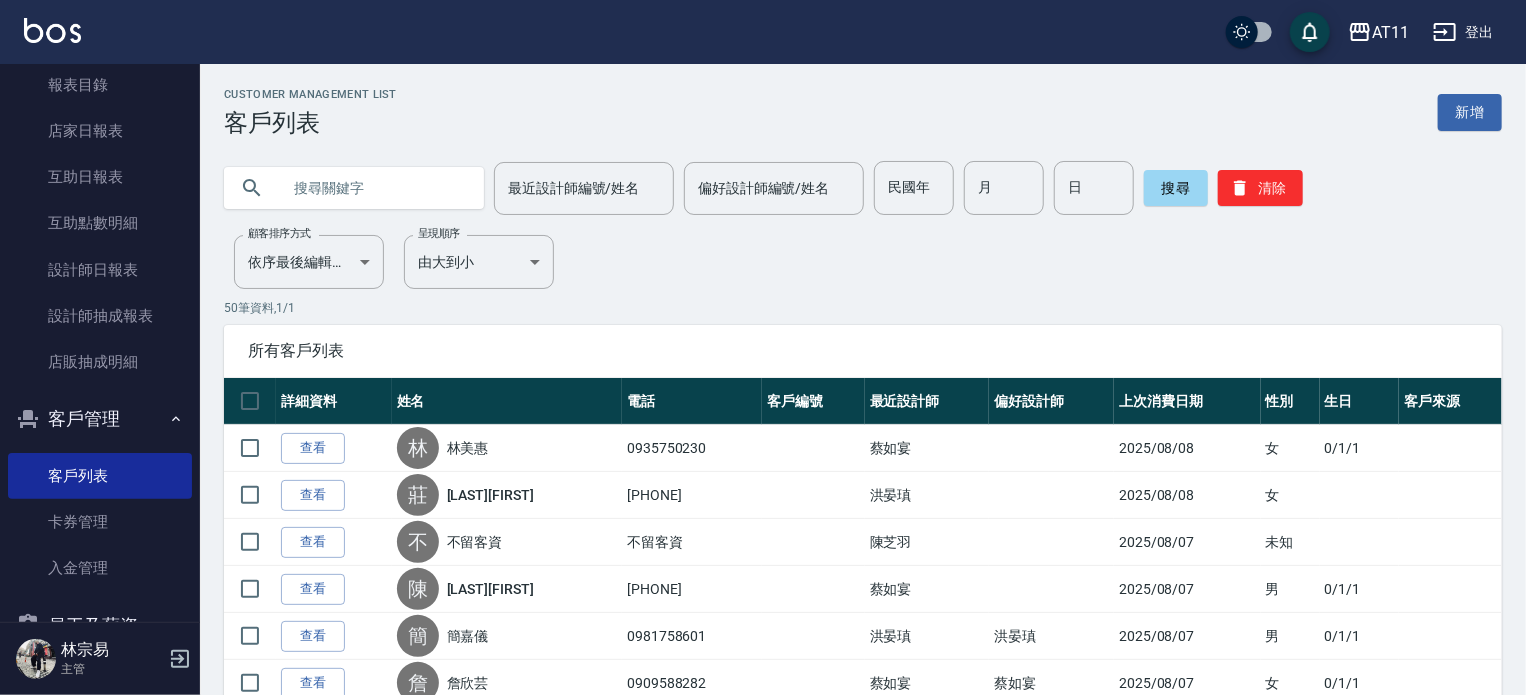 click at bounding box center (374, 188) 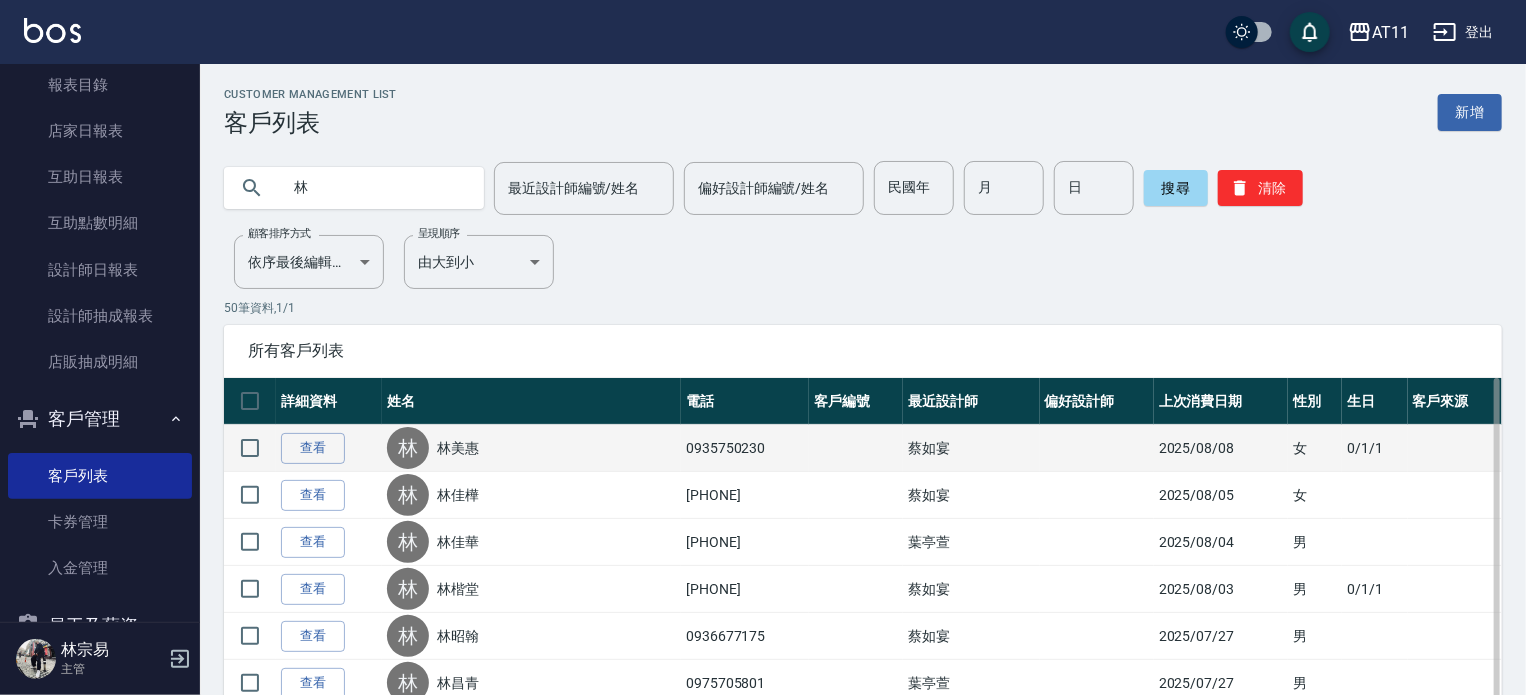 click on "0935750230" at bounding box center (745, 448) 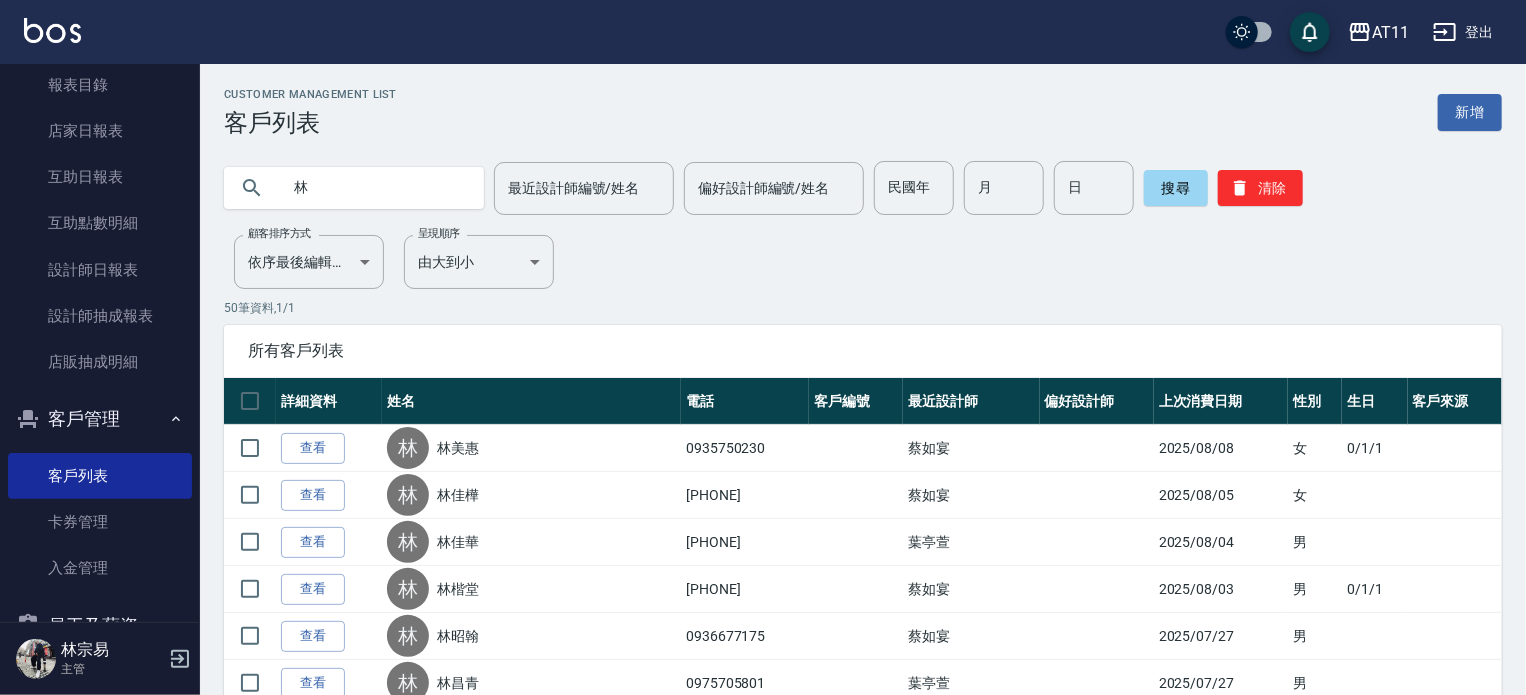 click on "林" at bounding box center [374, 188] 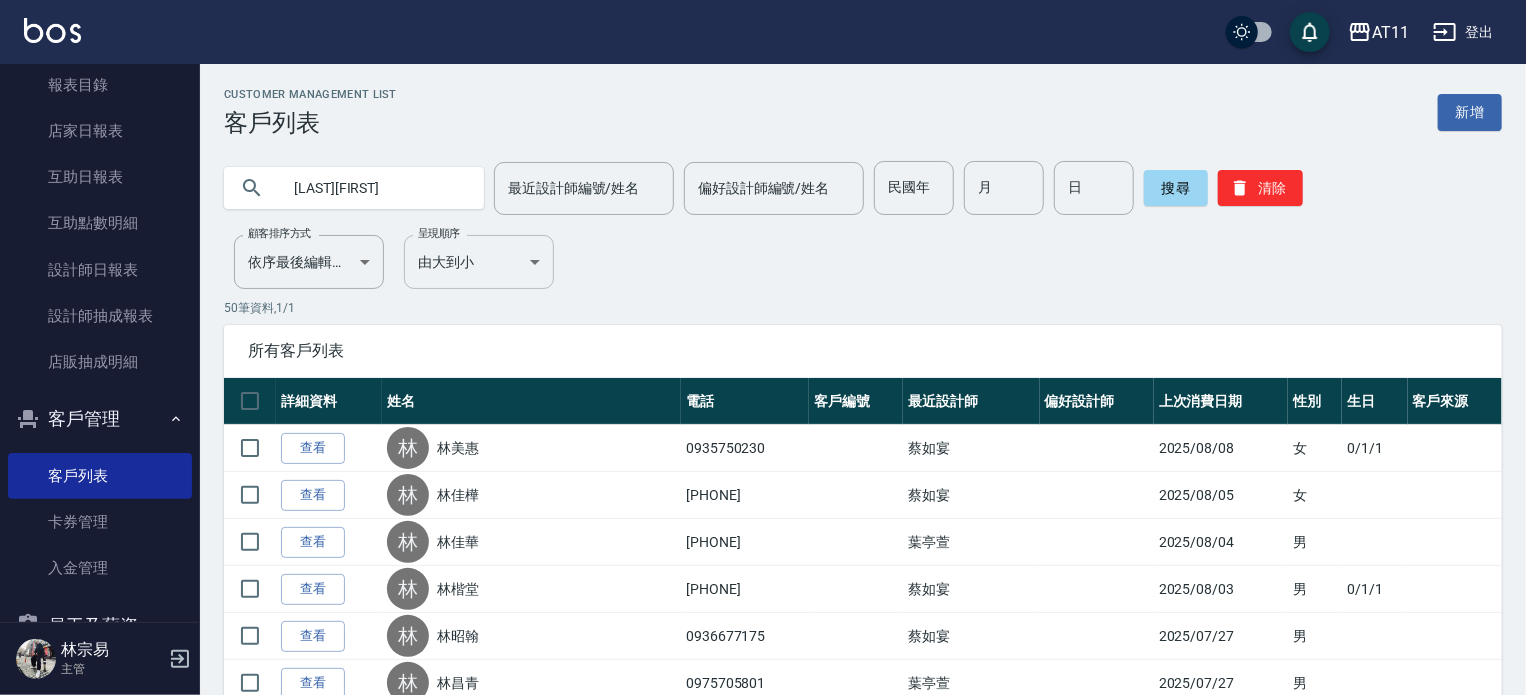 type on "林每" 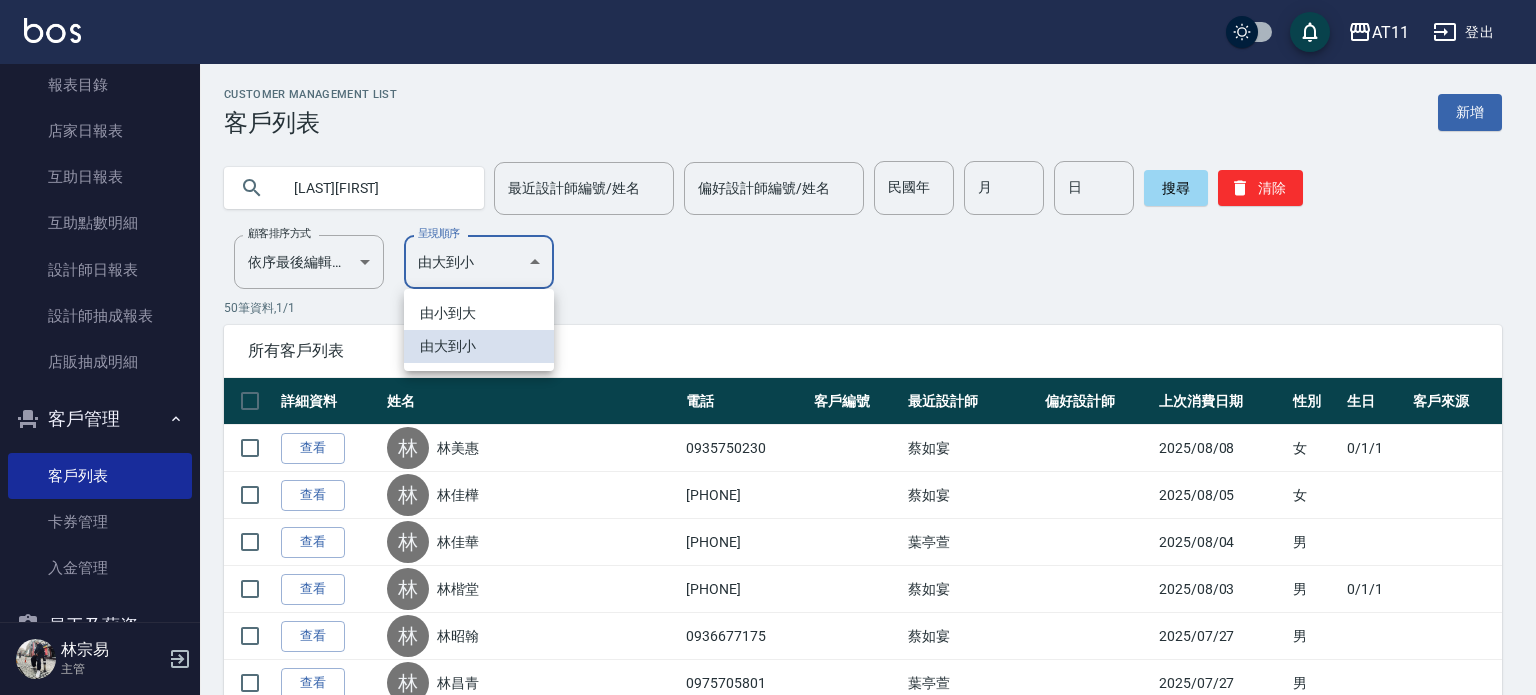 click on "AT11 登出 櫃檯作業 打帳單 帳單列表 現金收支登錄 材料自購登錄 每日結帳 排班表 現場電腦打卡 掃碼打卡 預約管理 預約管理 單日預約紀錄 單週預約紀錄 報表及分析 報表目錄 店家日報表 互助日報表 互助點數明細 設計師日報表 設計師抽成報表 店販抽成明細 客戶管理 客戶列表 卡券管理 入金管理 員工及薪資 員工列表 全店打卡記錄 商品管理 商品分類設定 商品列表 資料設定 服務分類設定 服務項目設定 預收卡設定 支付方式設定 第三方卡券設定 林宗易 主管 Customer Management List 客戶列表 新增 林每 最近設計師編號/姓名 最近設計師編號/姓名 偏好設計師編號/姓名 偏好設計師編號/姓名 民國年 民國年 月 月 日 日 搜尋 清除 顧客排序方式 依序最後編輯時間 UPDATEDAT 顧客排序方式 呈現順序 由大到小 DESC 呈現順序 50  筆資料,  1 / 1 所有客戶列表 詳細資料 姓名 電話 性別" at bounding box center [768, 1434] 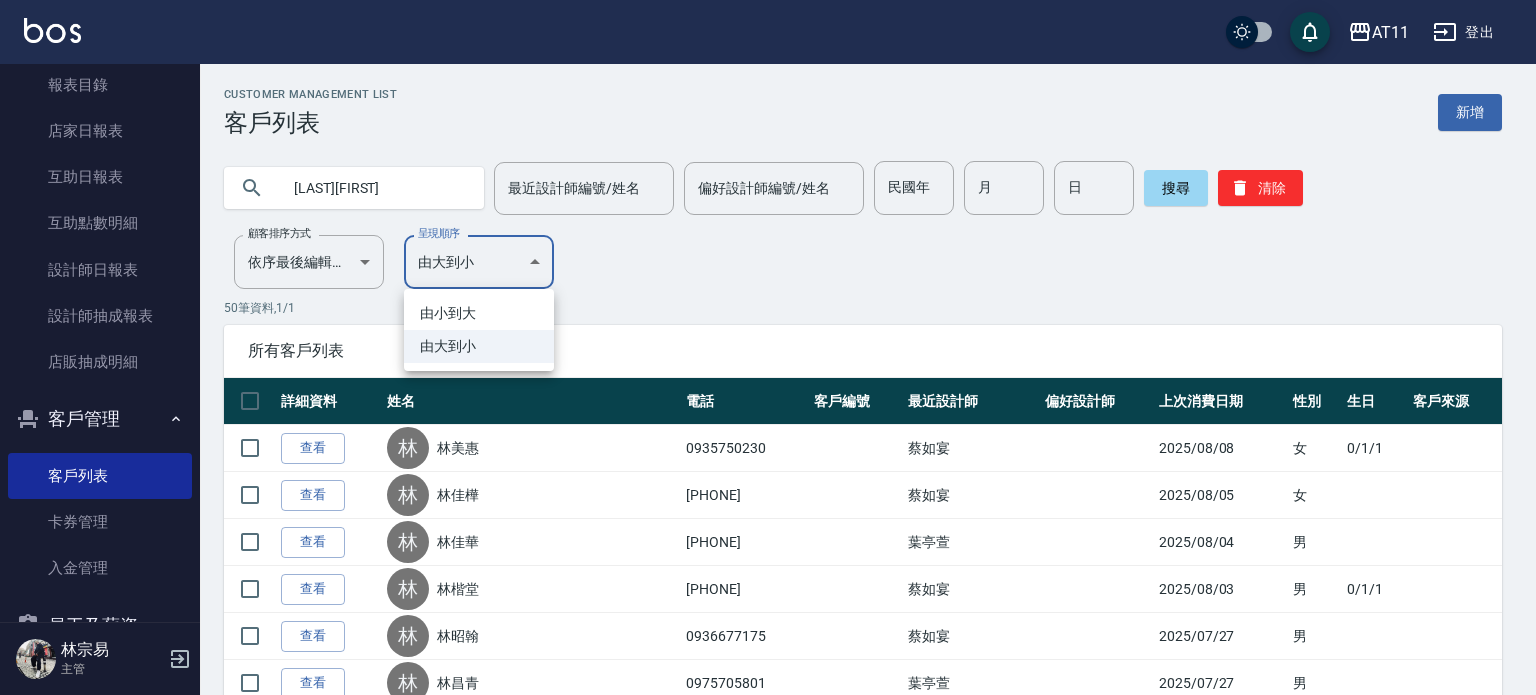click at bounding box center (768, 347) 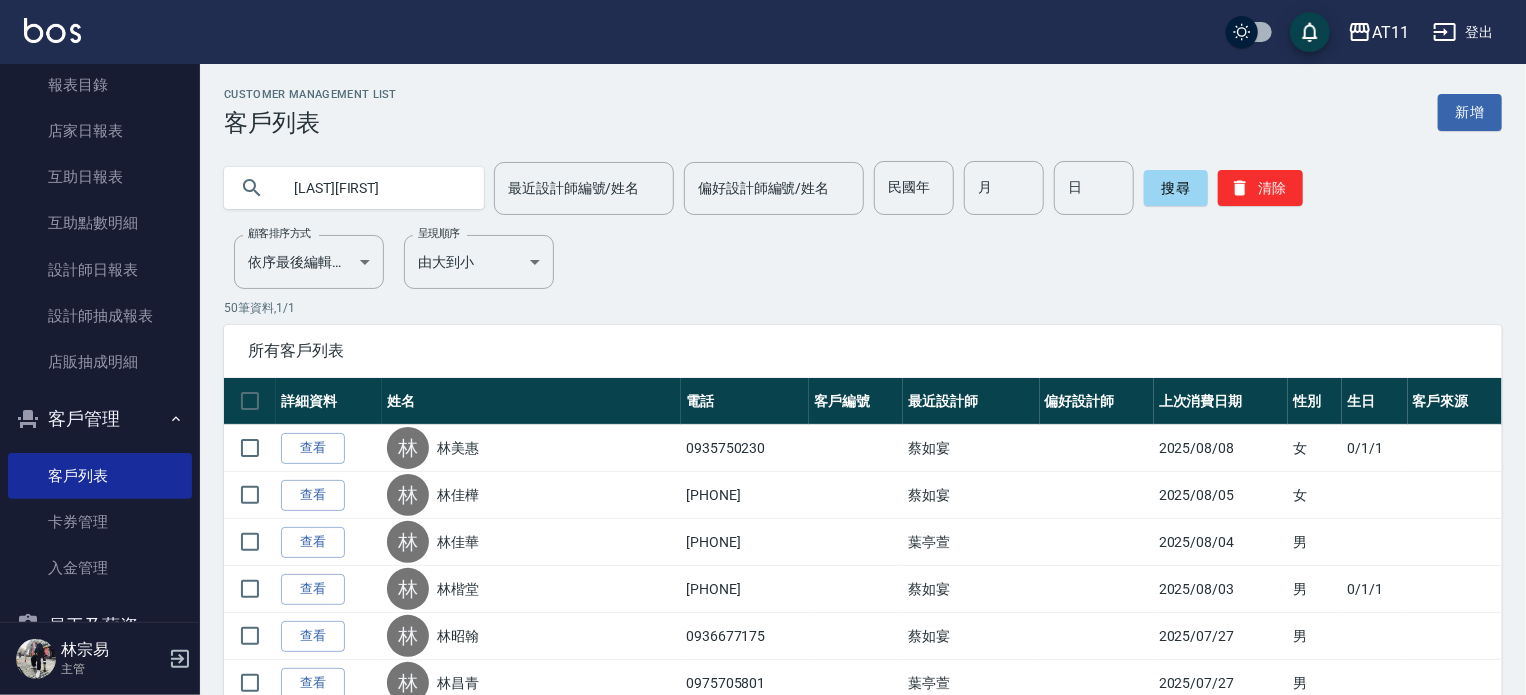 click on "林每" at bounding box center [374, 188] 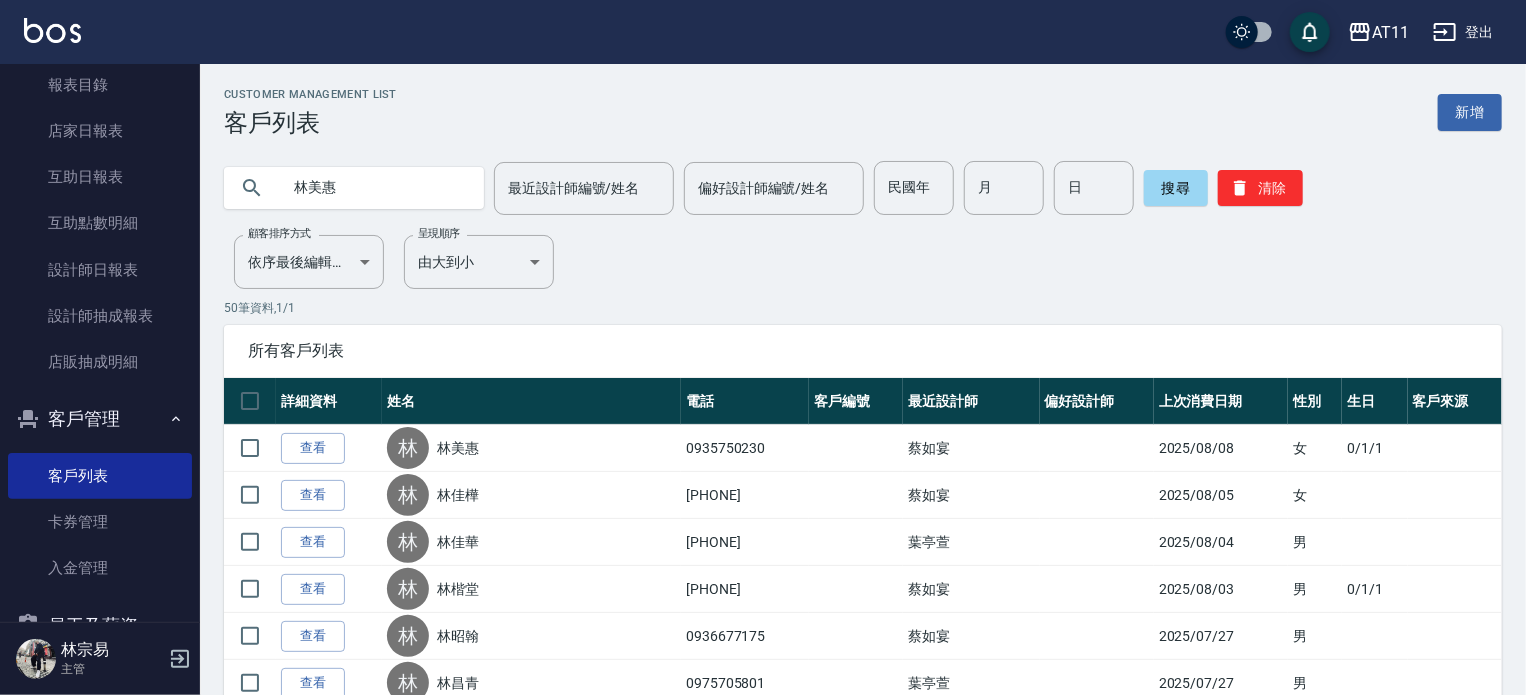 type on "林美惠" 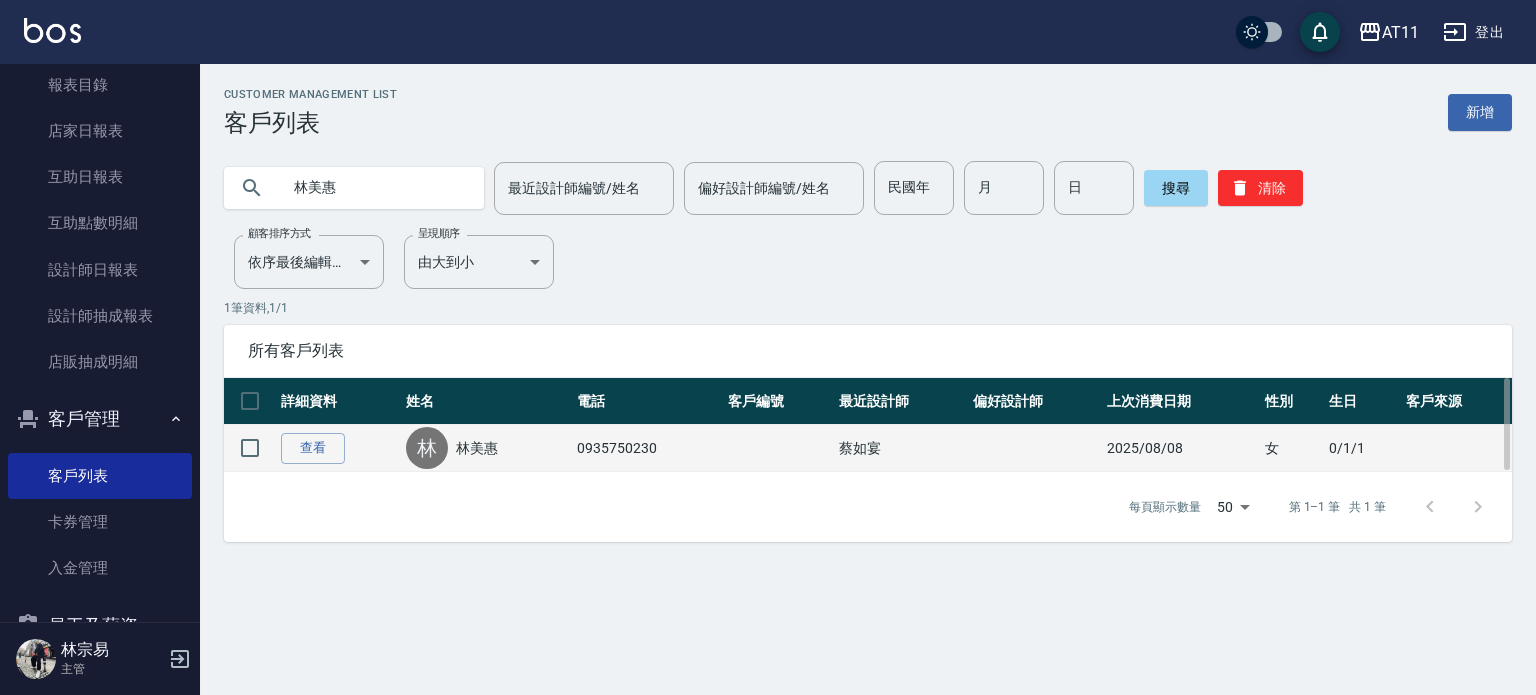 click on "林美惠" at bounding box center [477, 448] 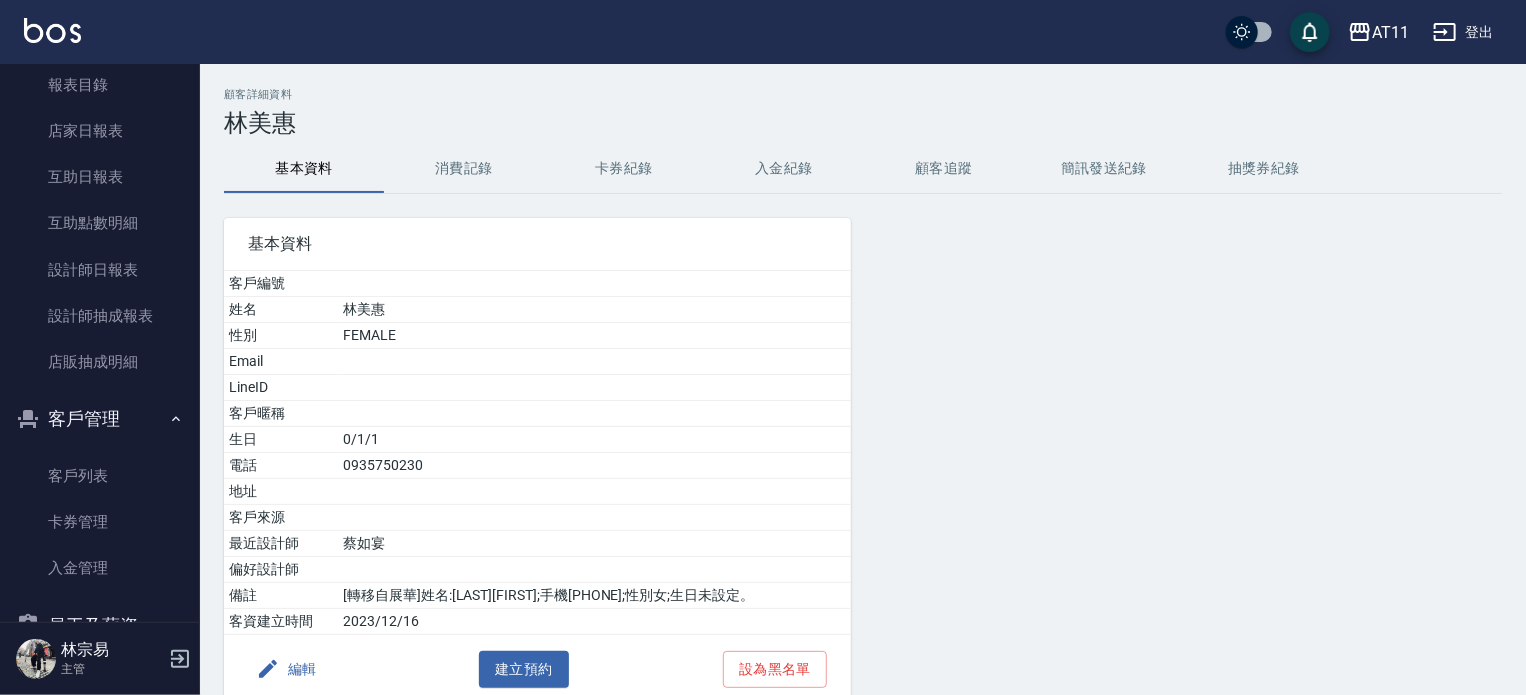 click on "入金紀錄" at bounding box center [784, 169] 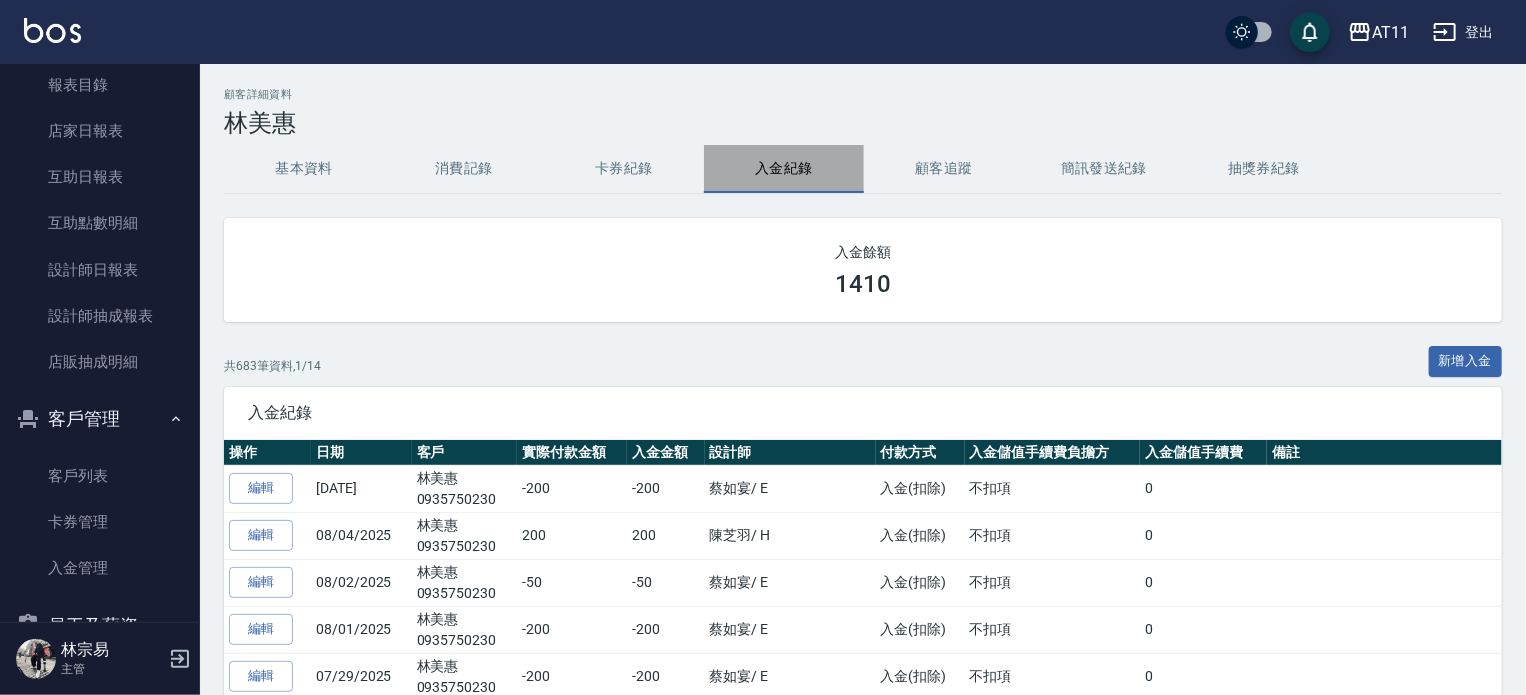 click on "入金紀錄" at bounding box center (784, 169) 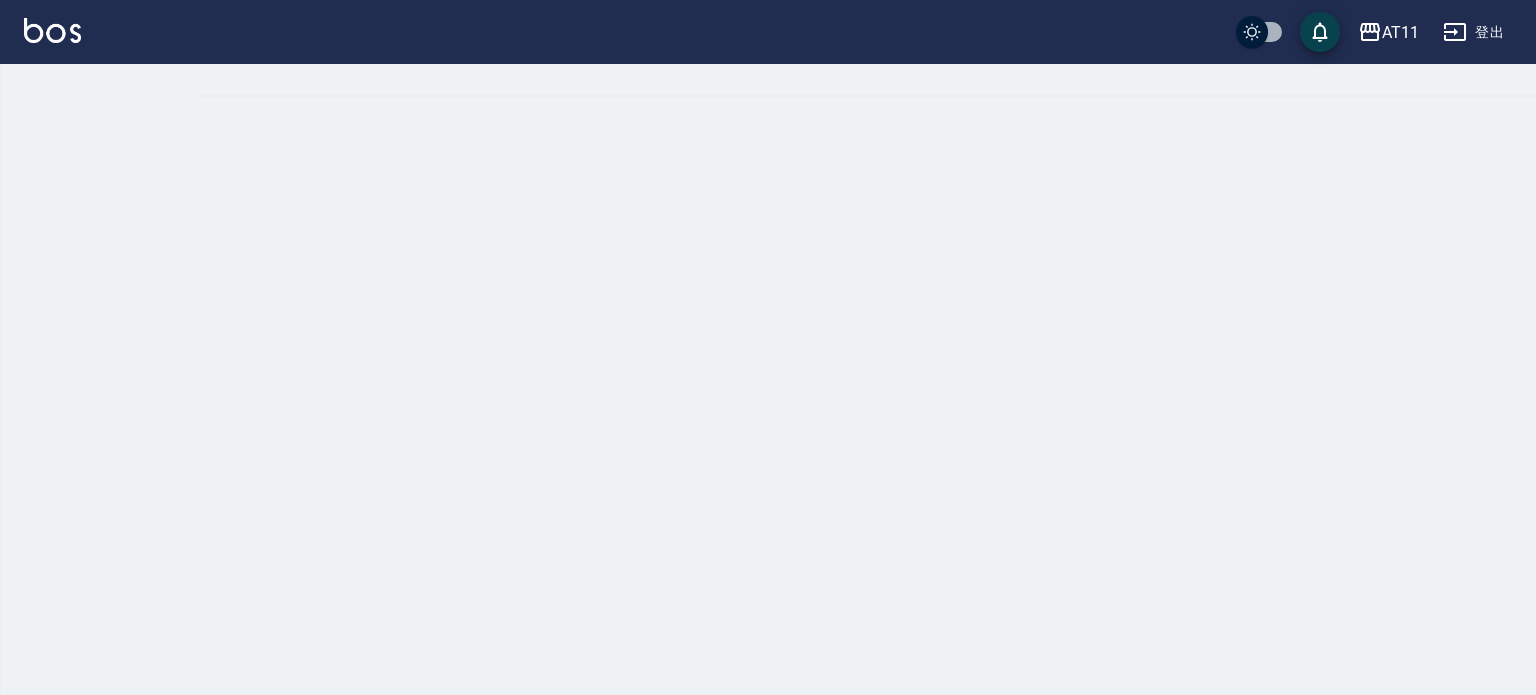scroll, scrollTop: 0, scrollLeft: 0, axis: both 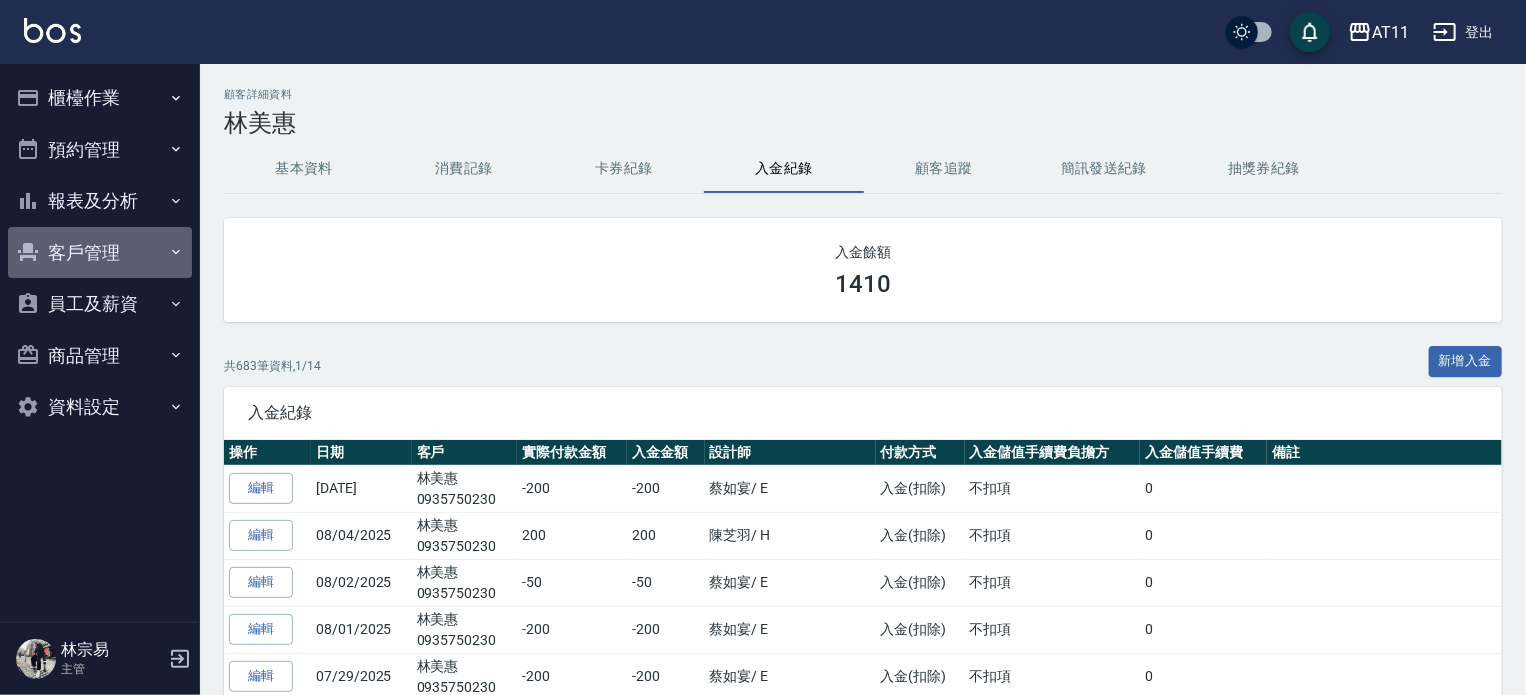 click on "客戶管理" at bounding box center (100, 253) 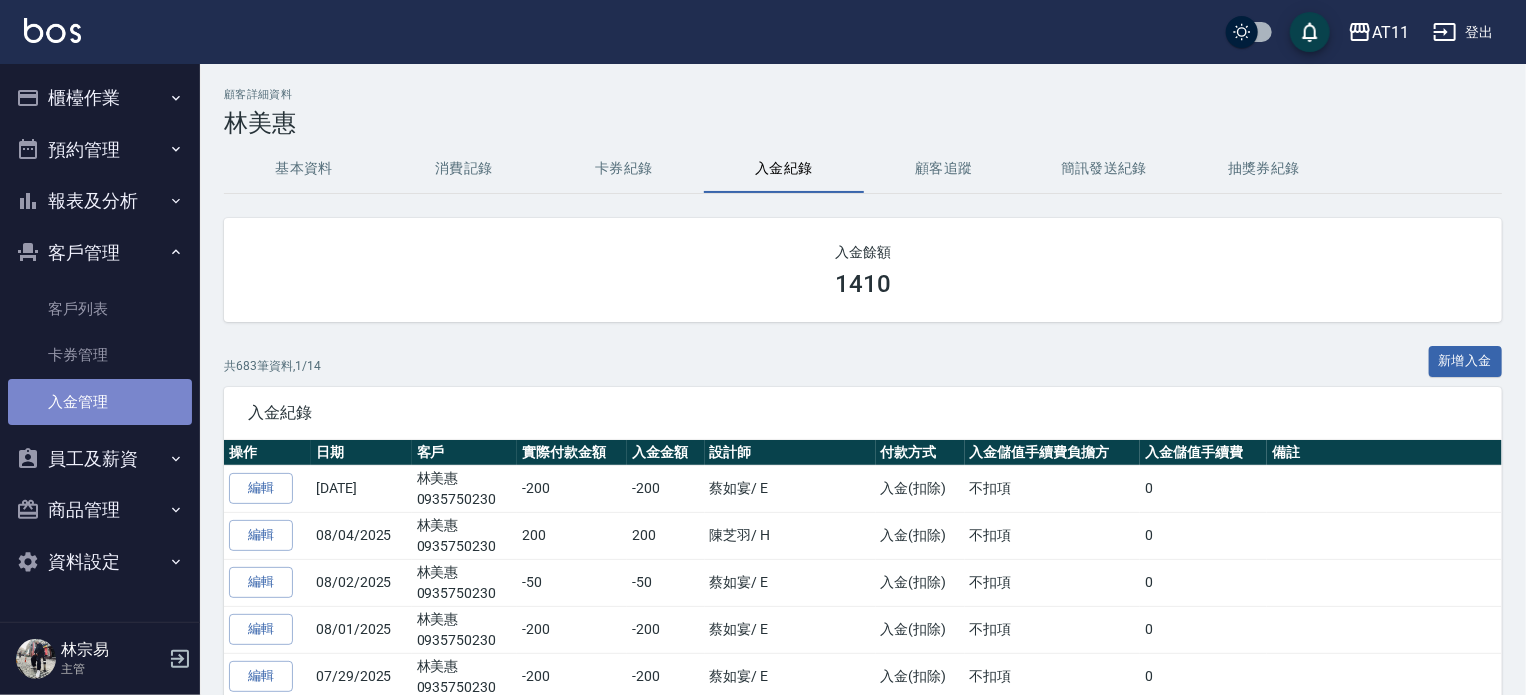 click on "入金管理" at bounding box center [100, 402] 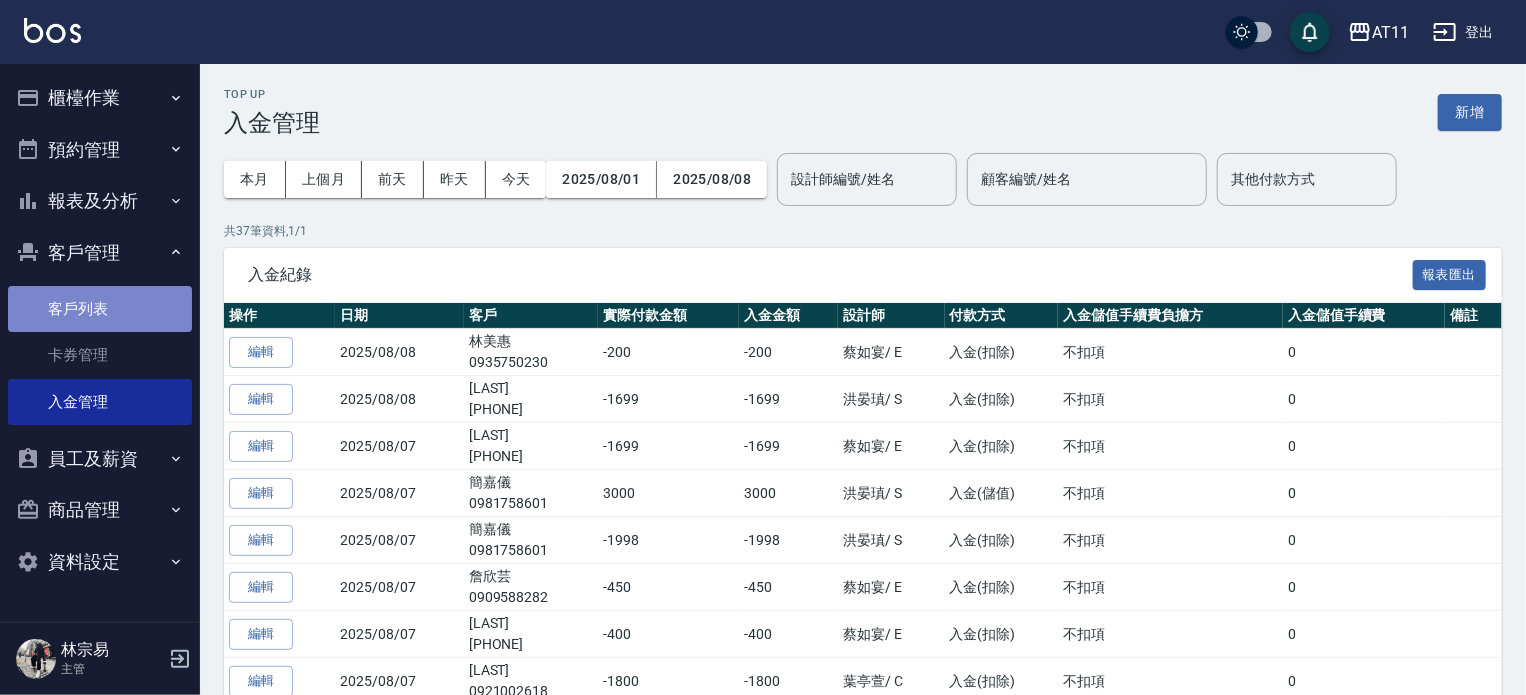 click on "客戶列表" at bounding box center [100, 309] 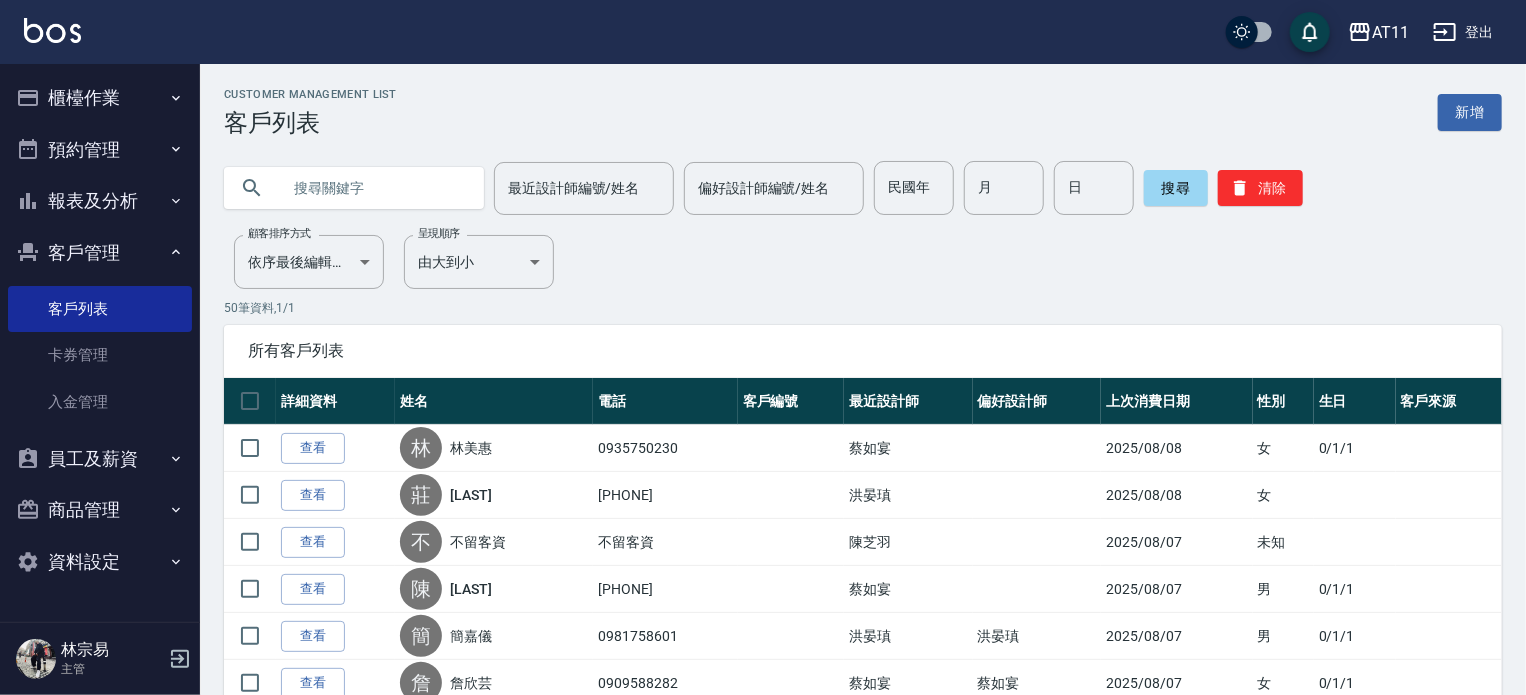 click at bounding box center [374, 188] 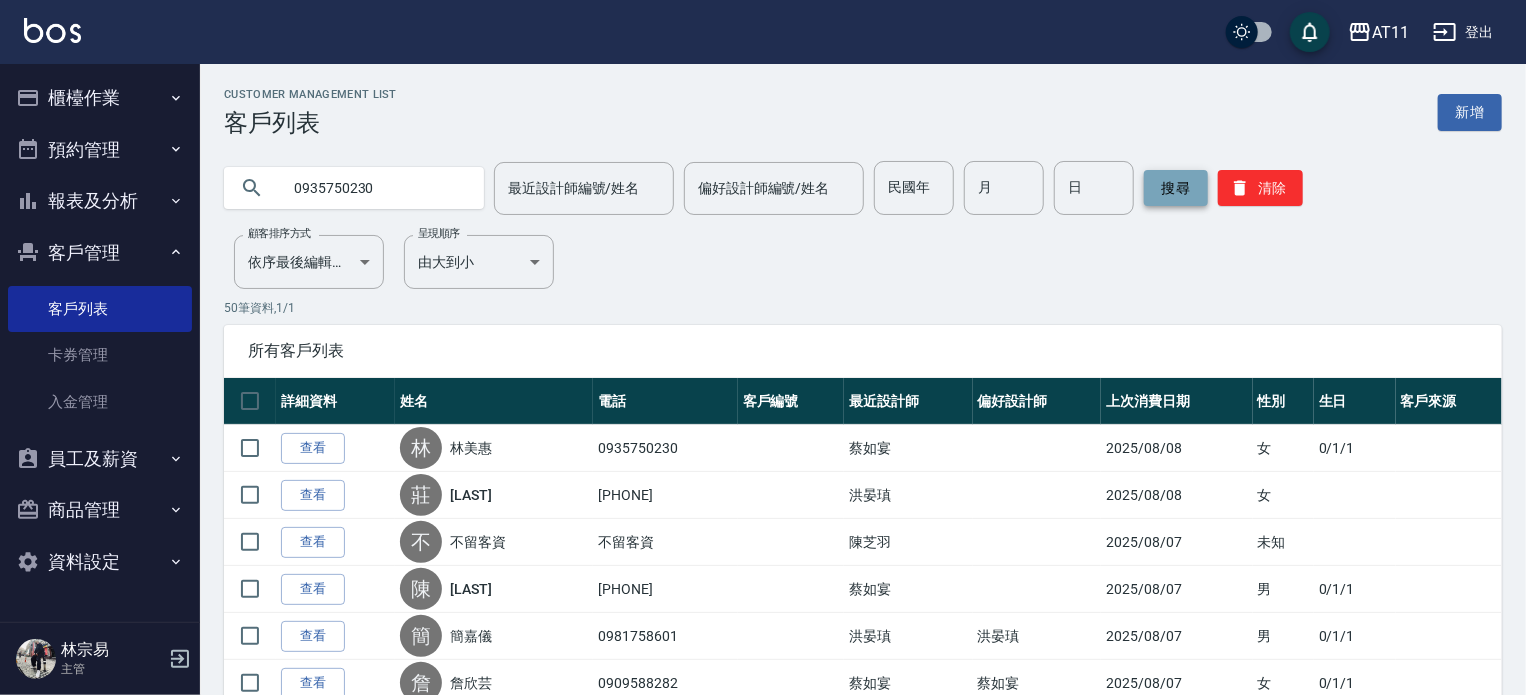 type on "0935750230" 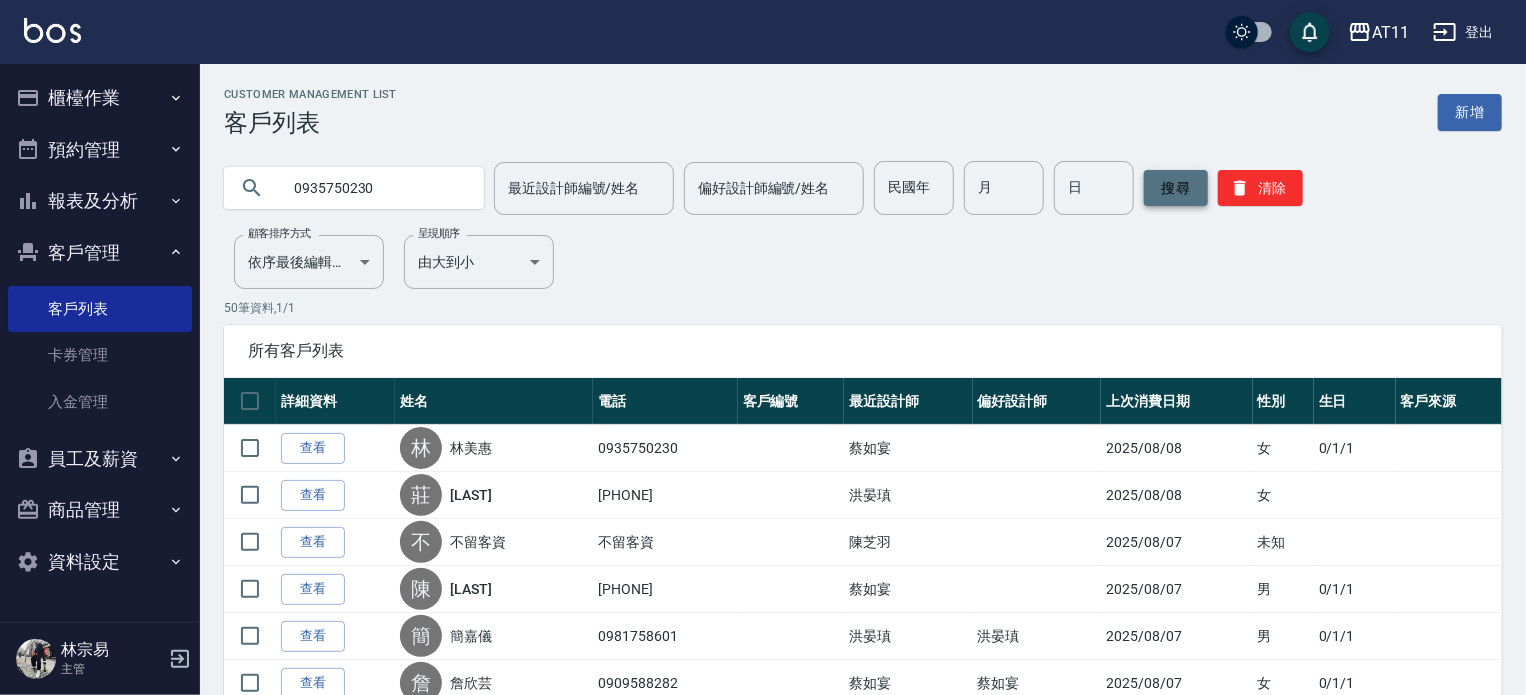 click on "搜尋" at bounding box center (1176, 188) 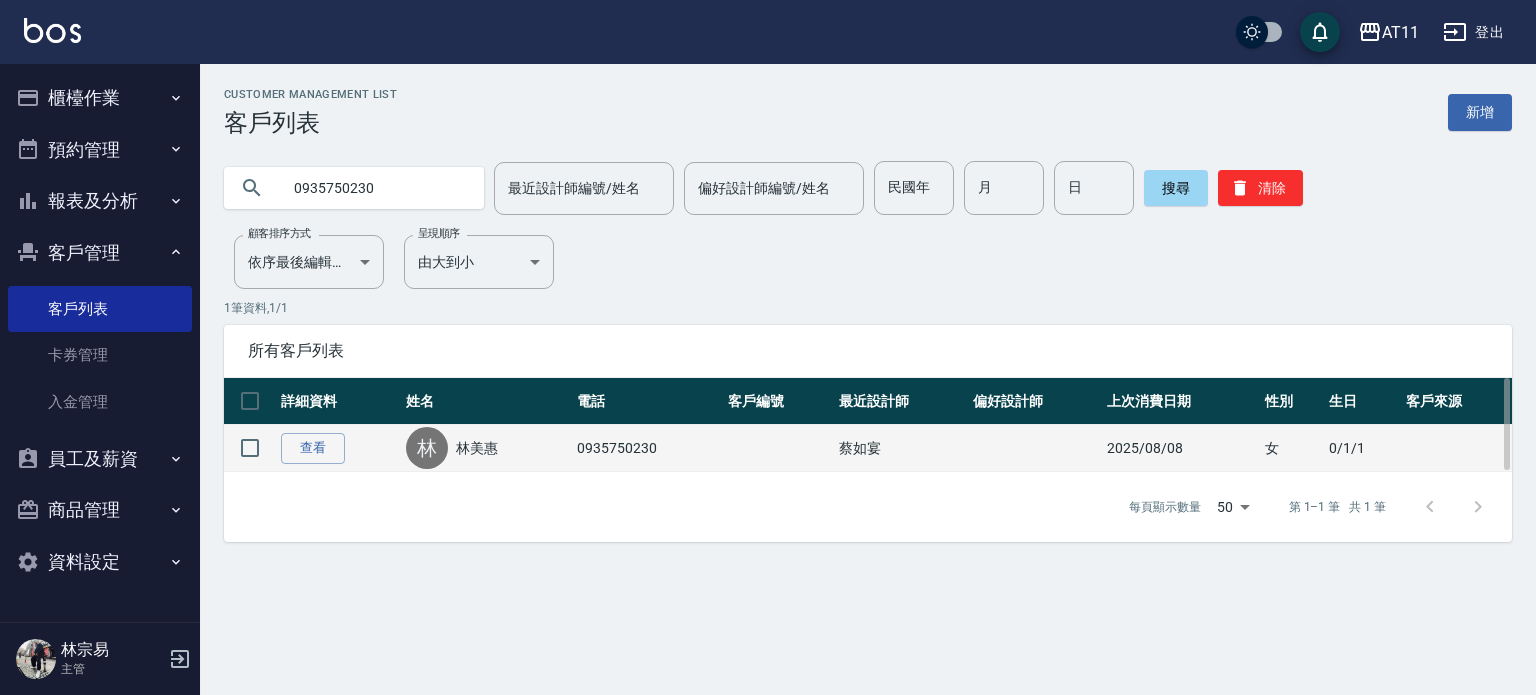 click on "[LAST] [LAST] [FIRST]" at bounding box center [487, 448] 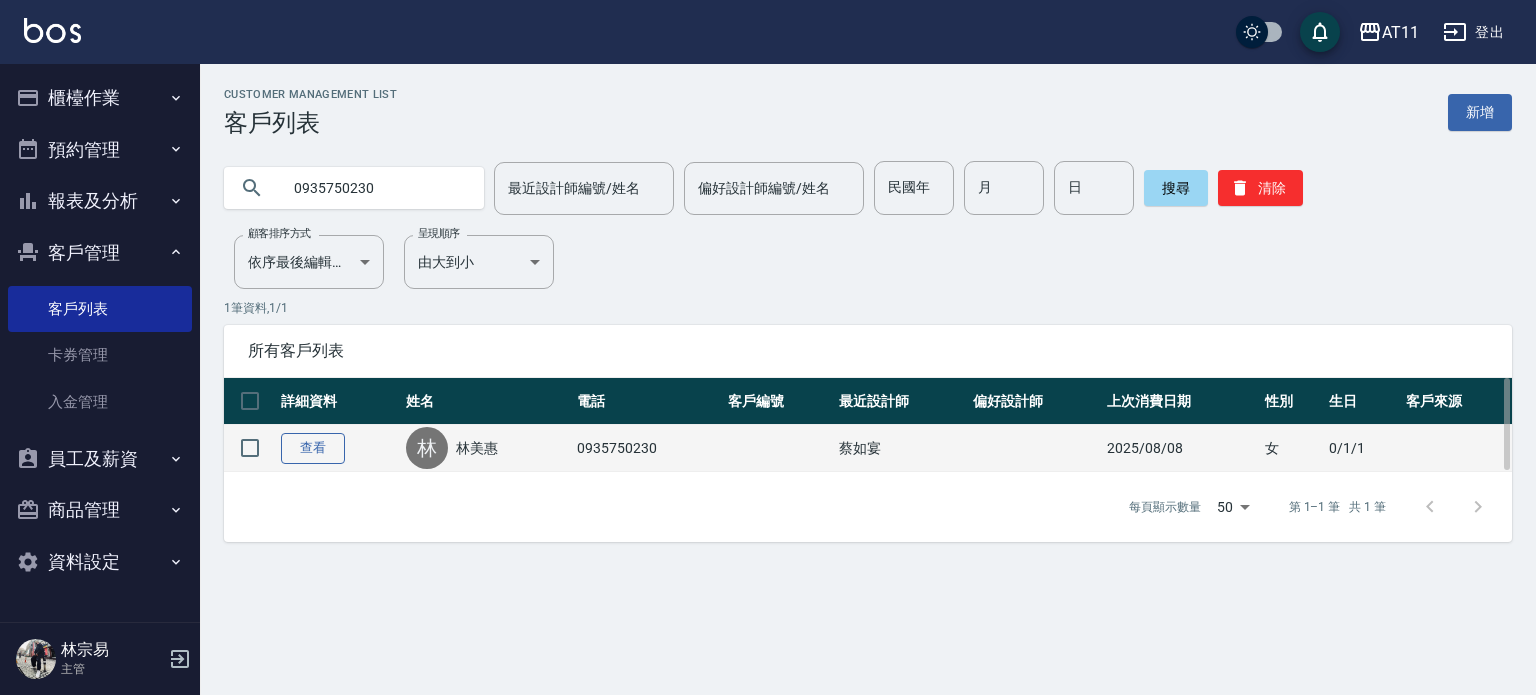 click on "查看" at bounding box center (313, 448) 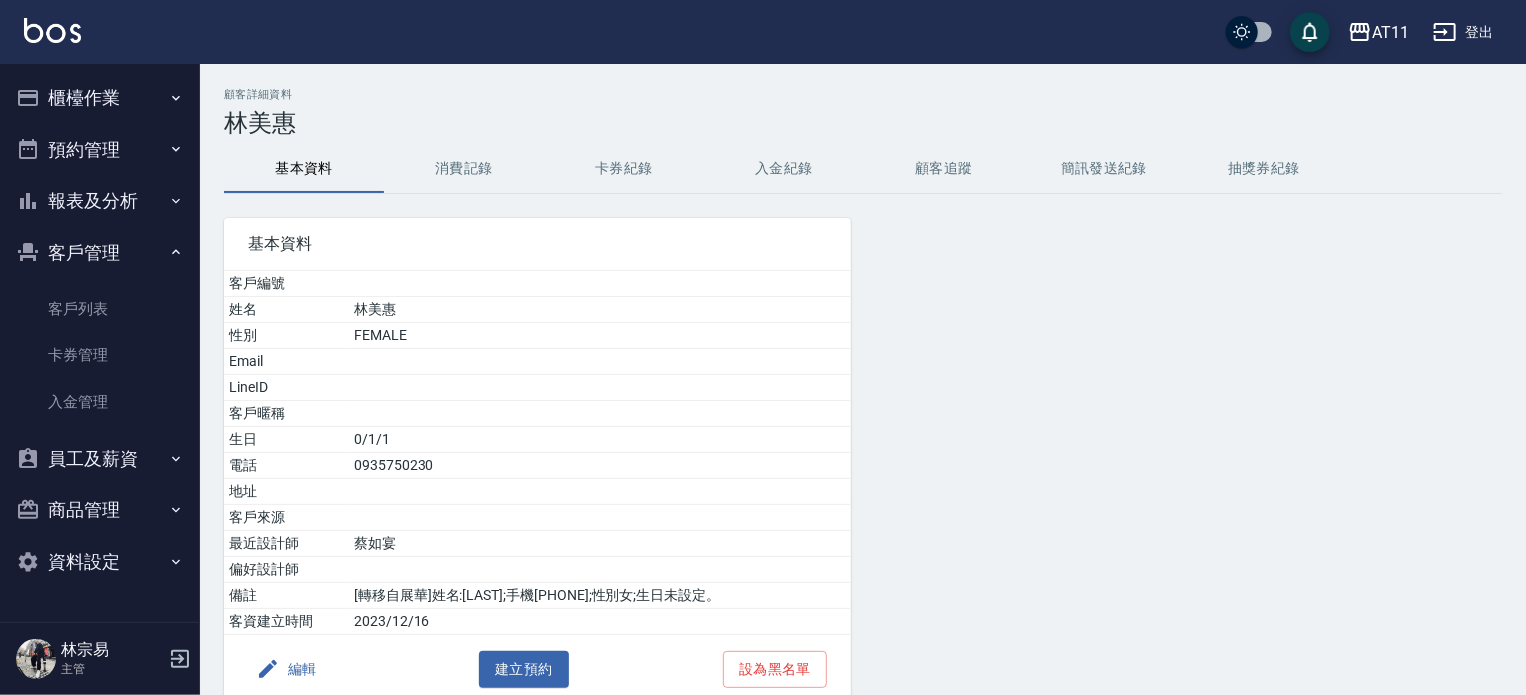 click on "入金紀錄" at bounding box center [784, 169] 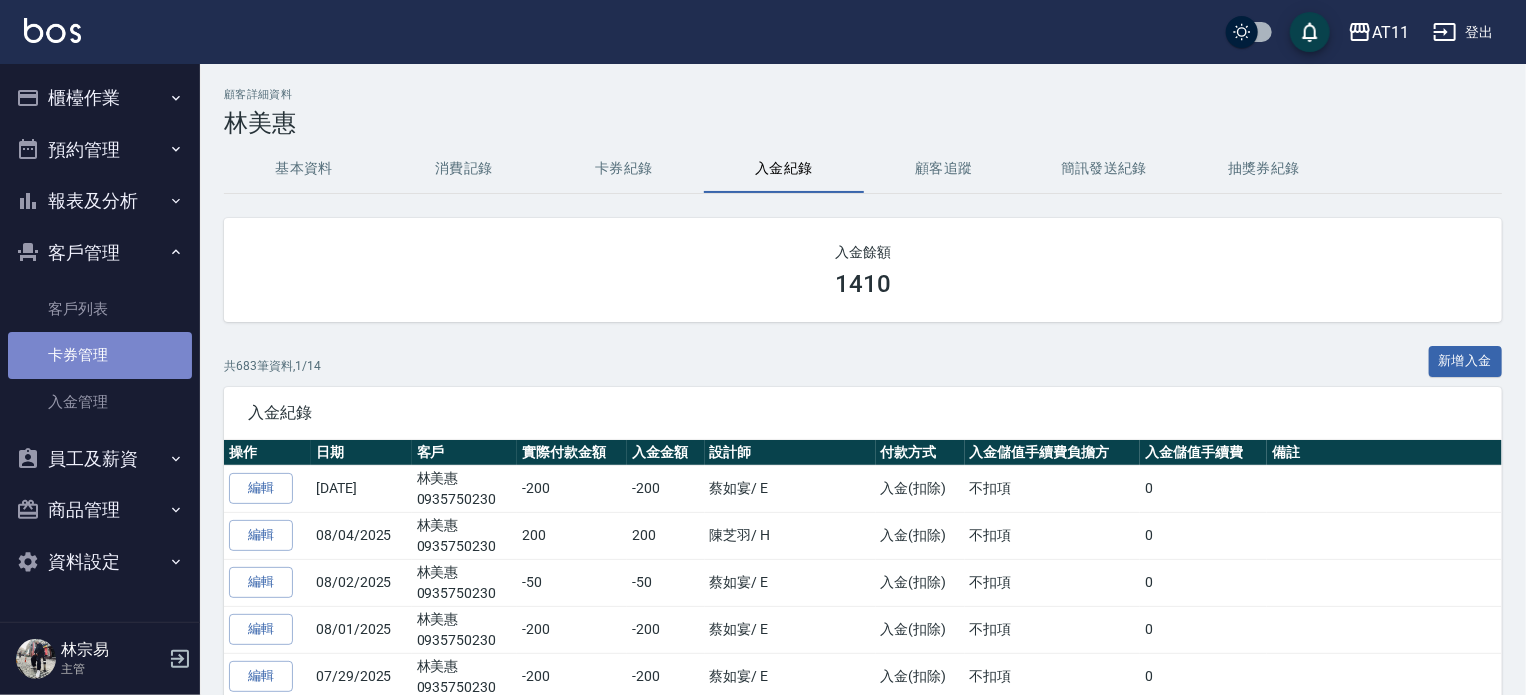 click on "卡券管理" at bounding box center (100, 355) 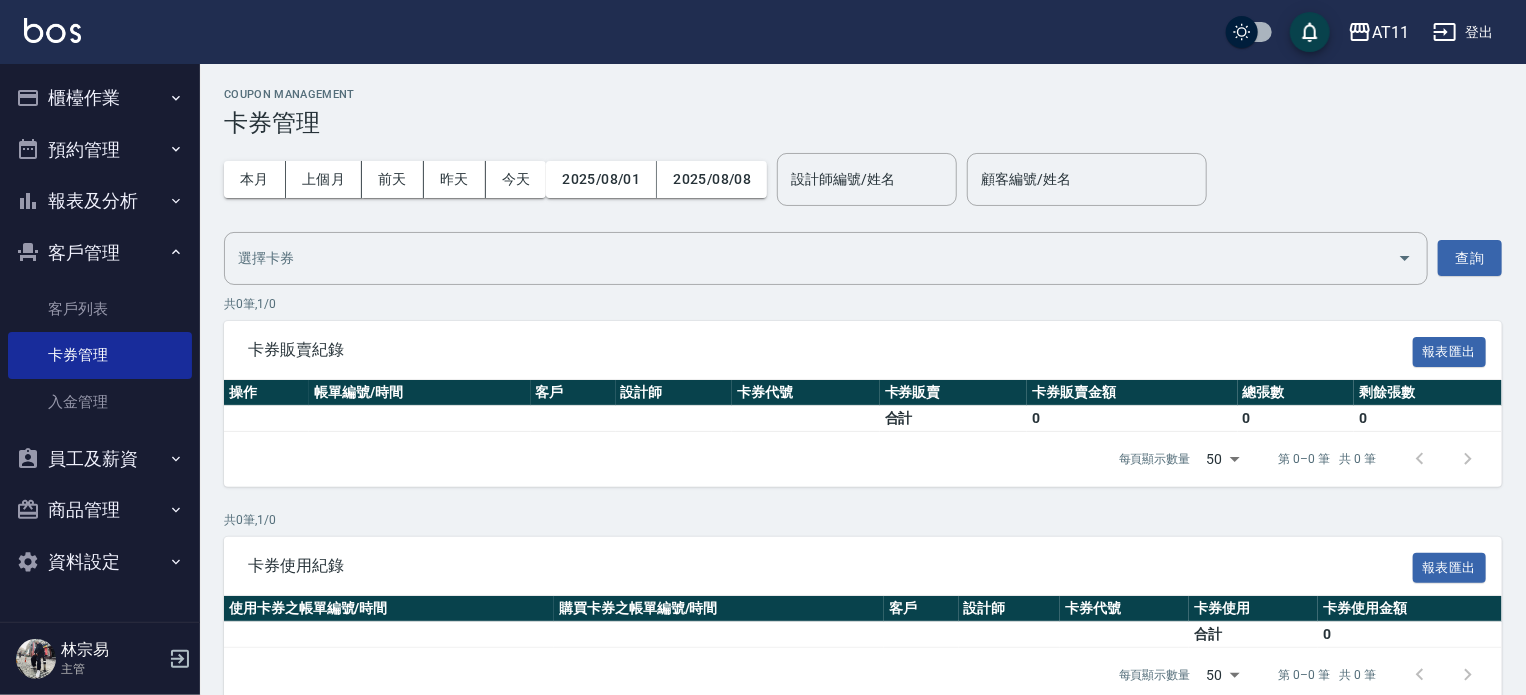 click on "登出" at bounding box center (1463, 32) 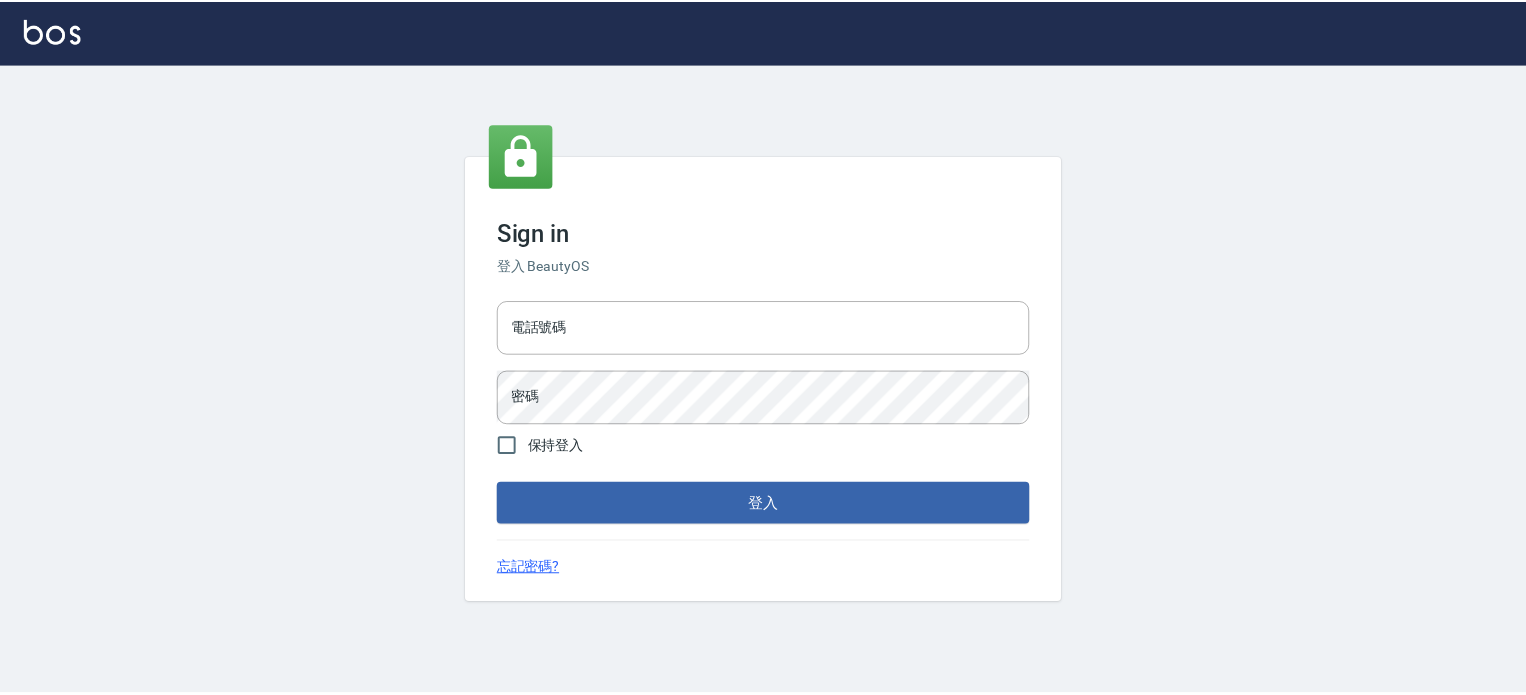 scroll, scrollTop: 0, scrollLeft: 0, axis: both 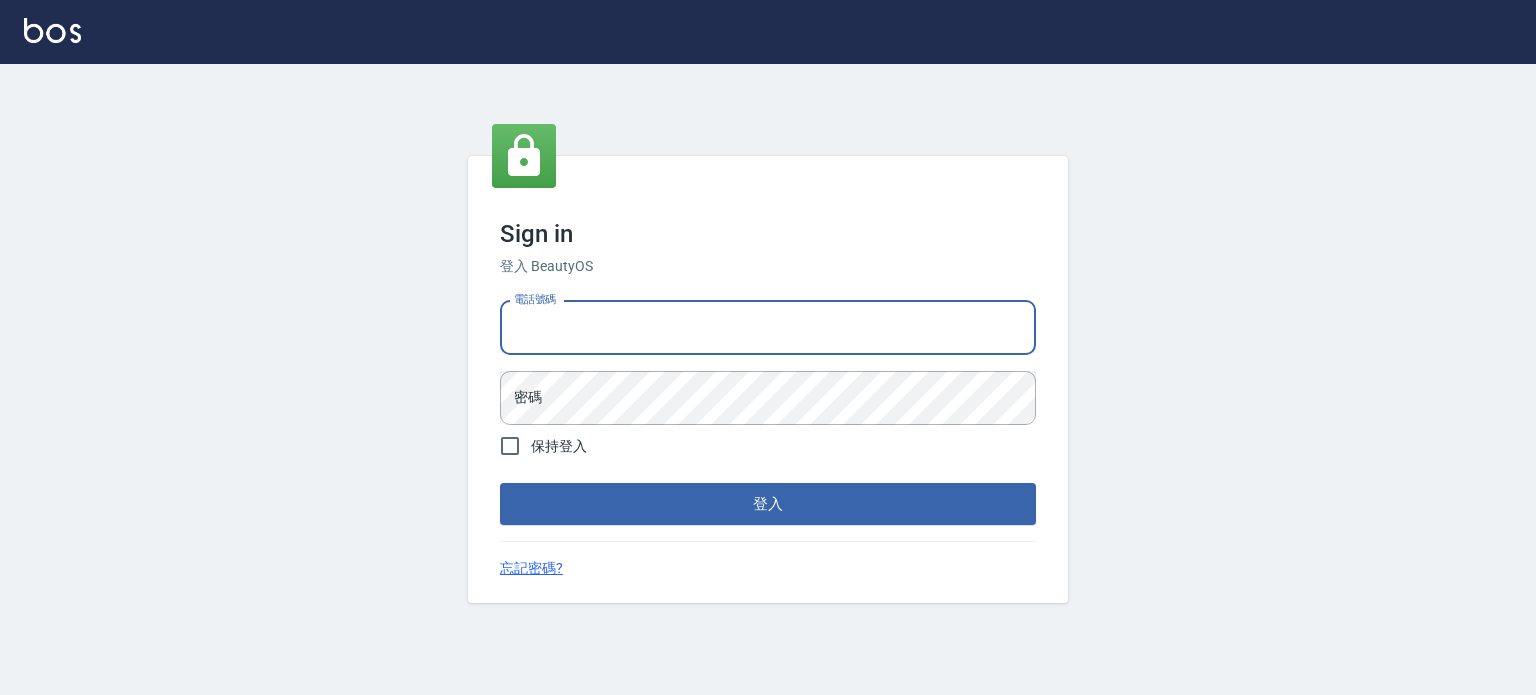 click on "電話號碼" at bounding box center [768, 328] 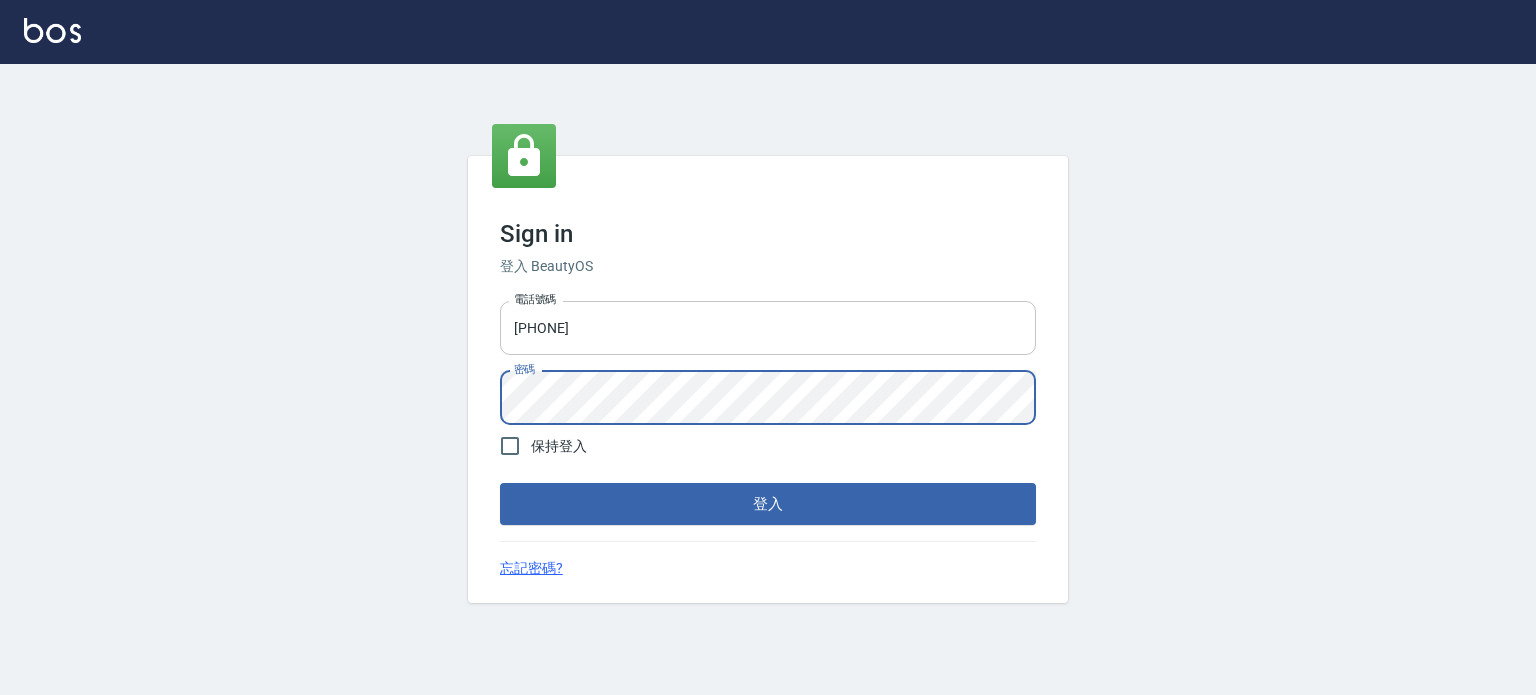 click on "登入" at bounding box center [768, 504] 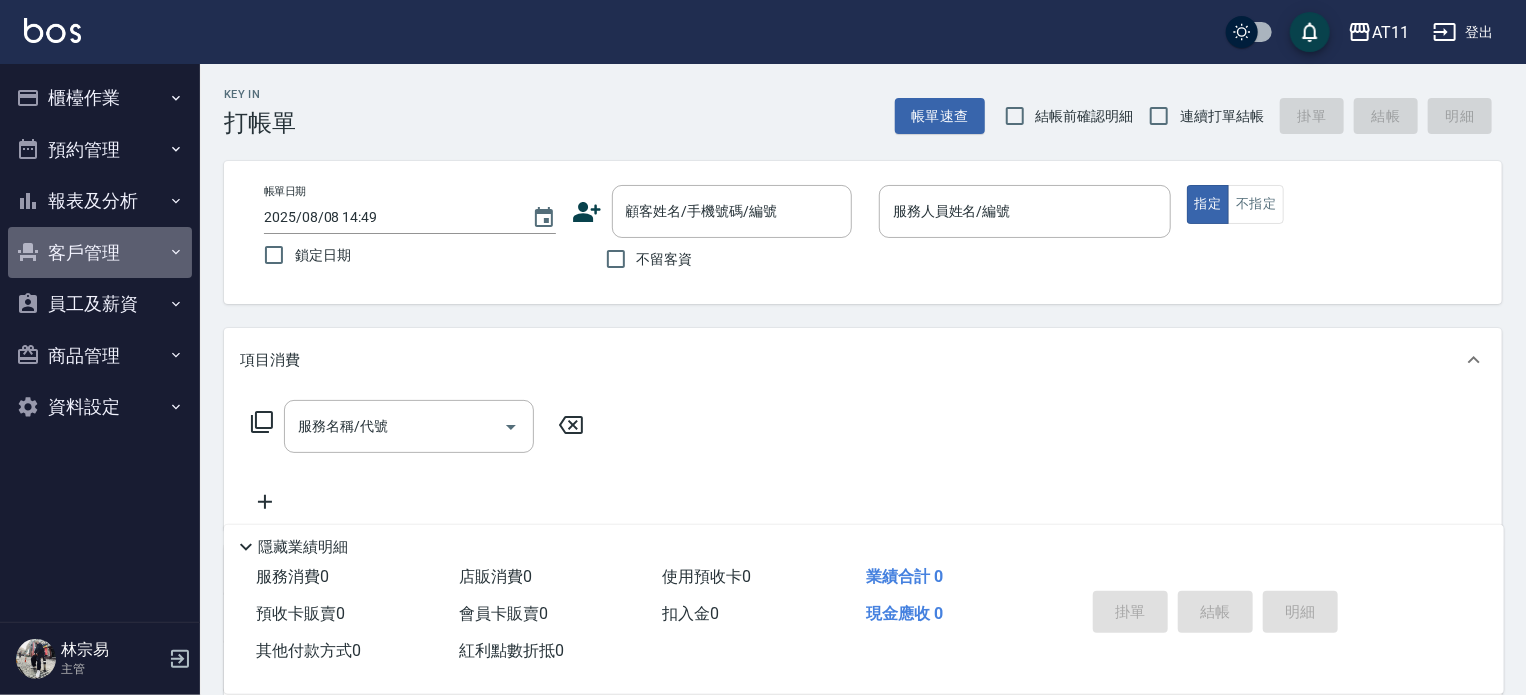 click on "客戶管理" at bounding box center [100, 253] 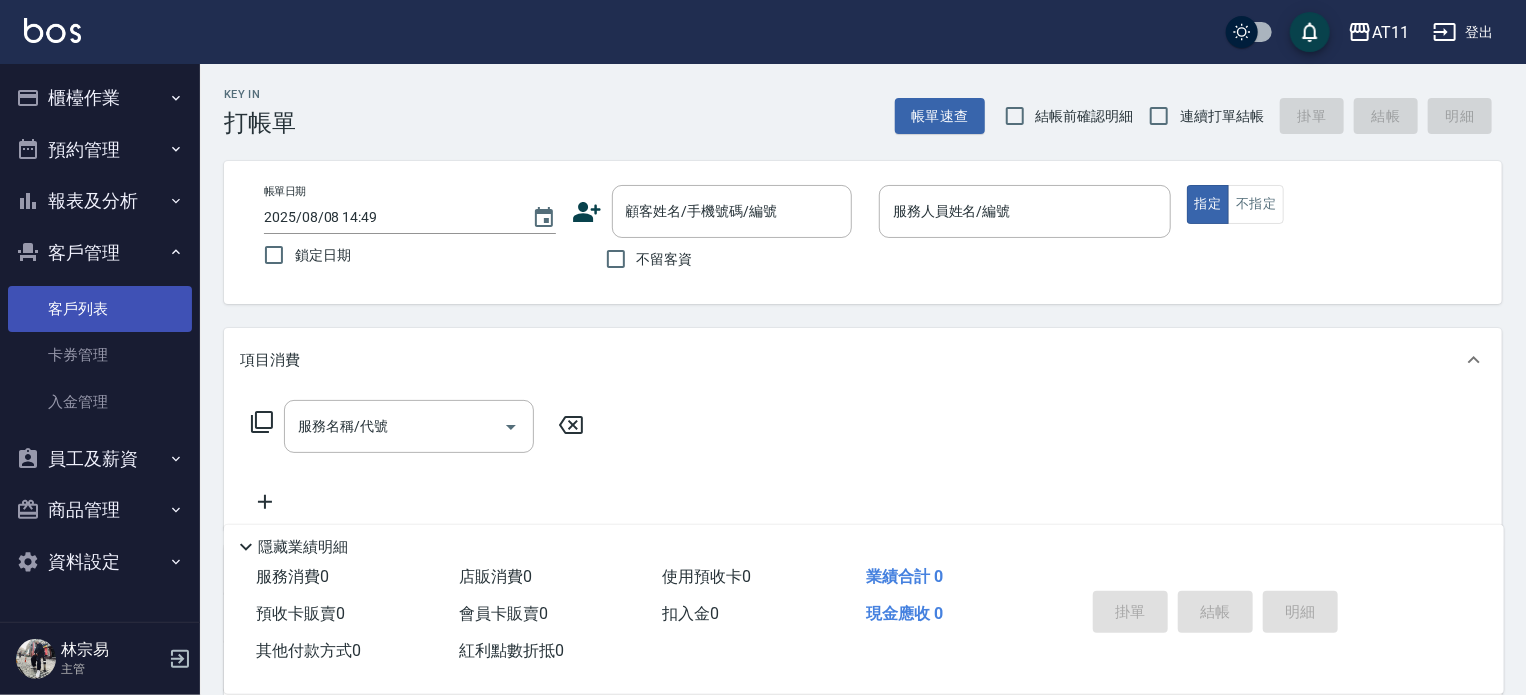 click on "客戶列表" at bounding box center (100, 309) 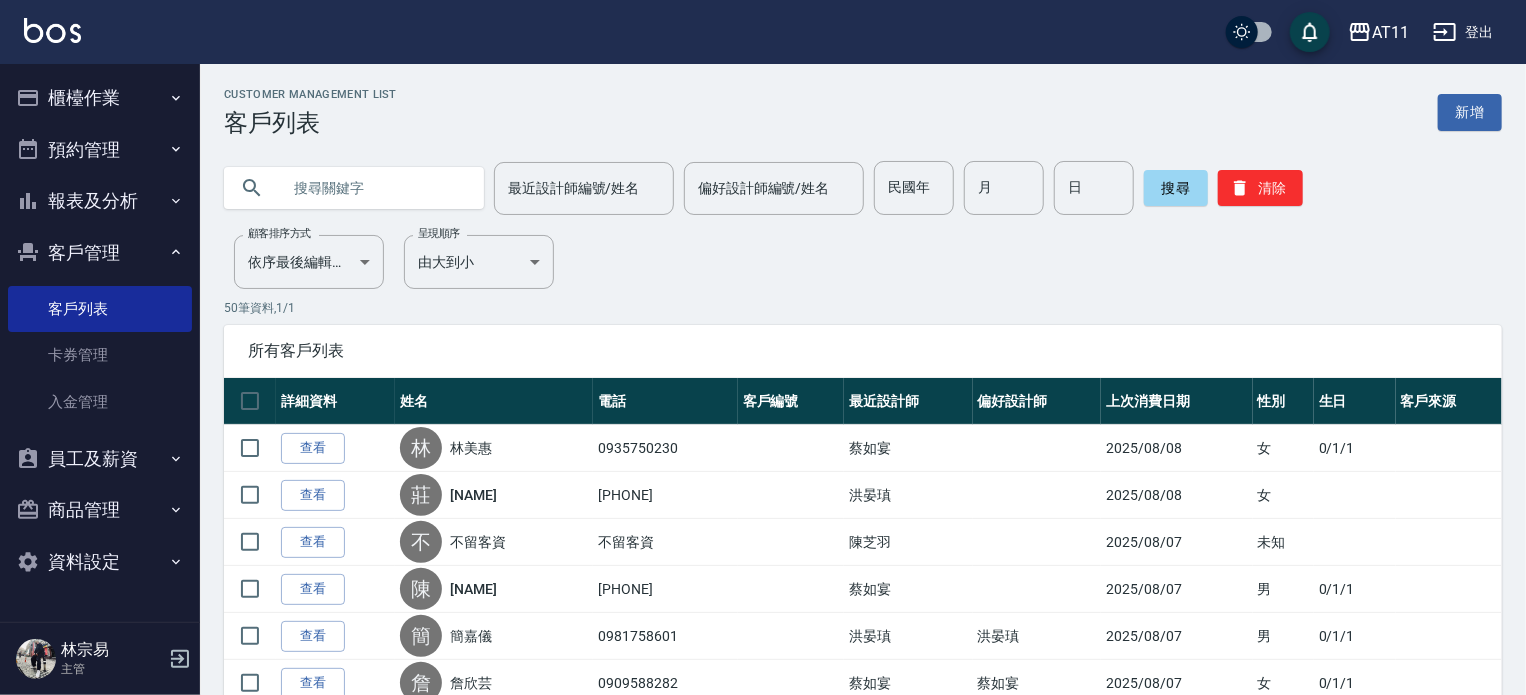 click at bounding box center [374, 188] 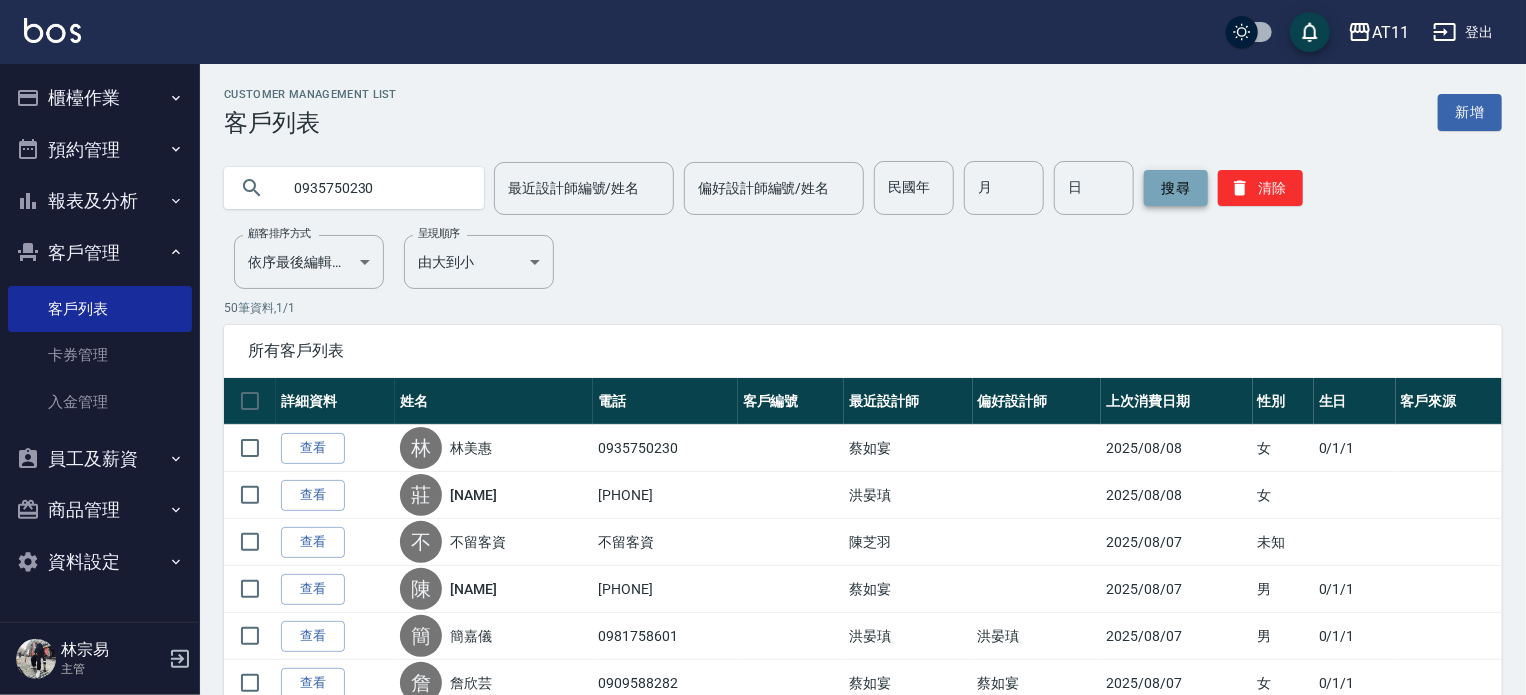 type on "0935750230" 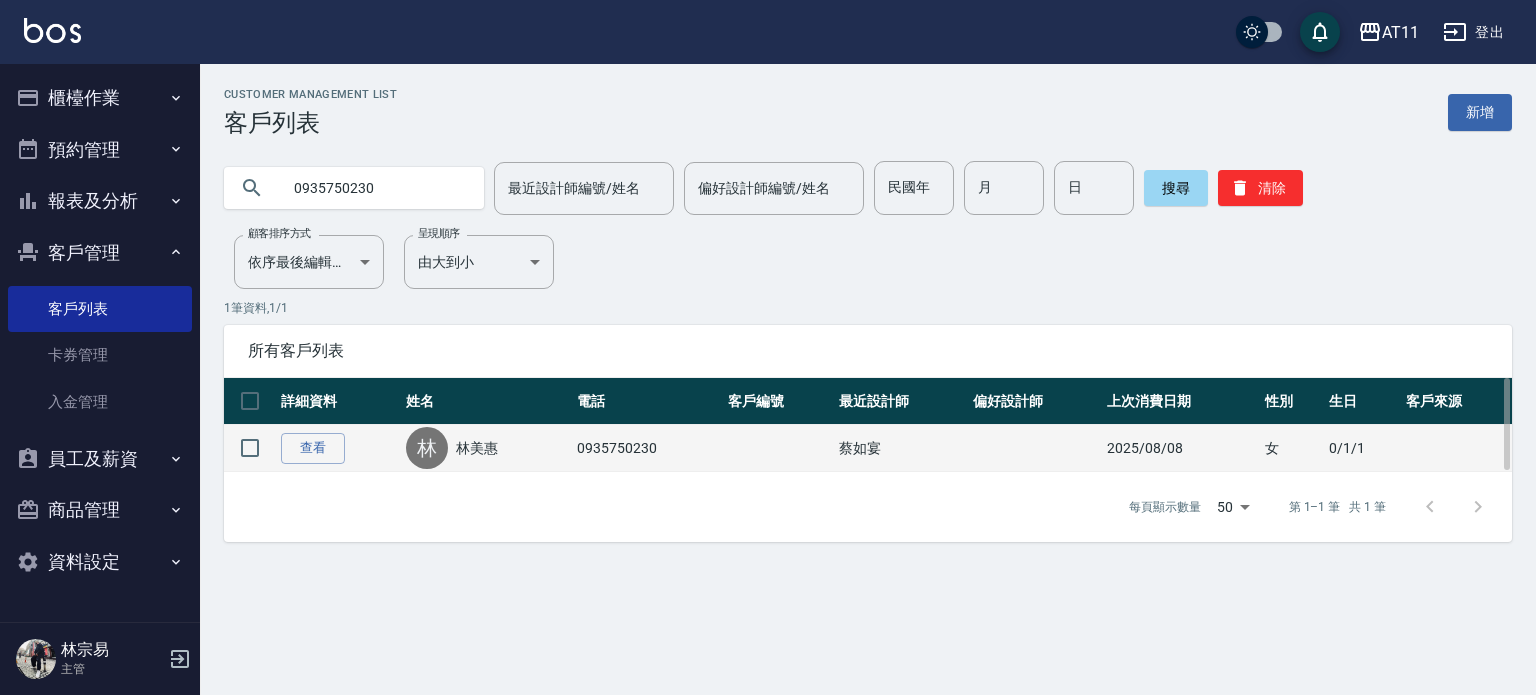click on "0935750230" at bounding box center (647, 448) 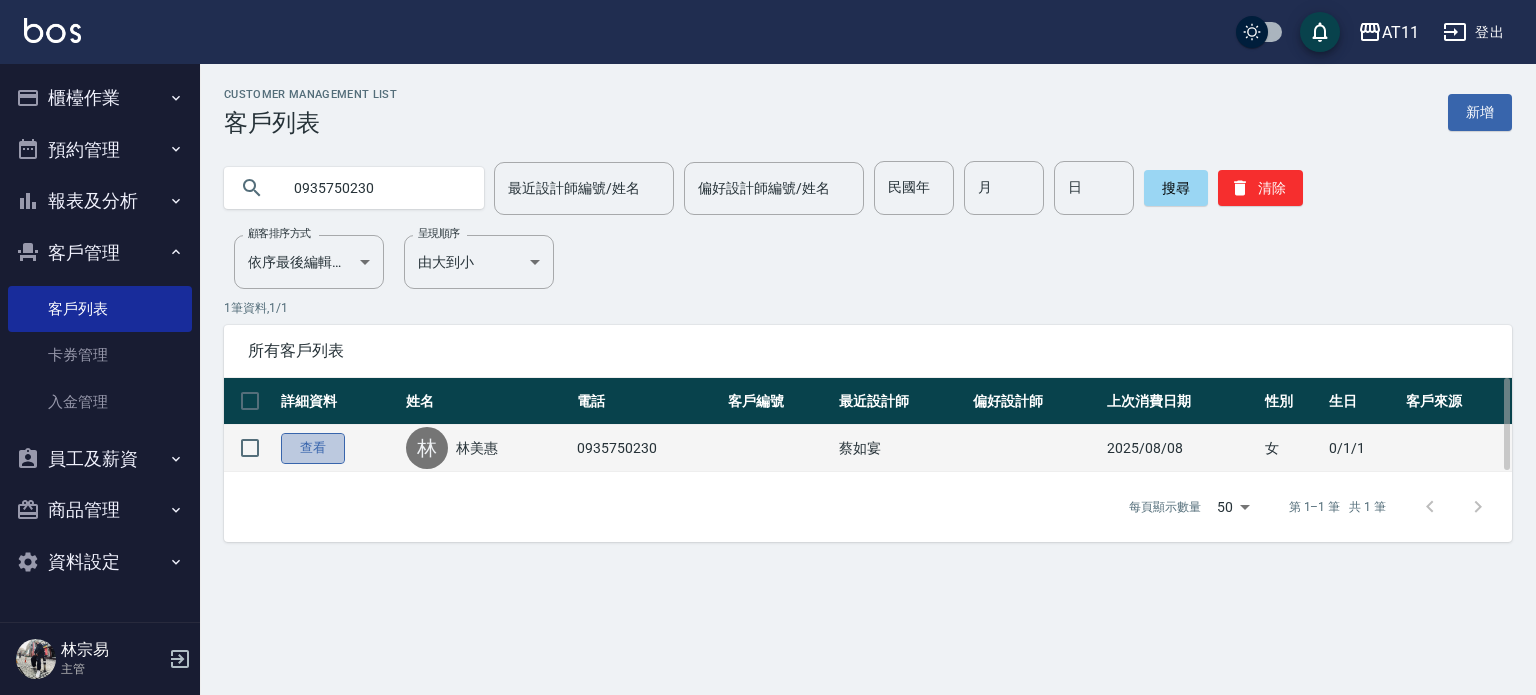 click on "查看" at bounding box center [313, 448] 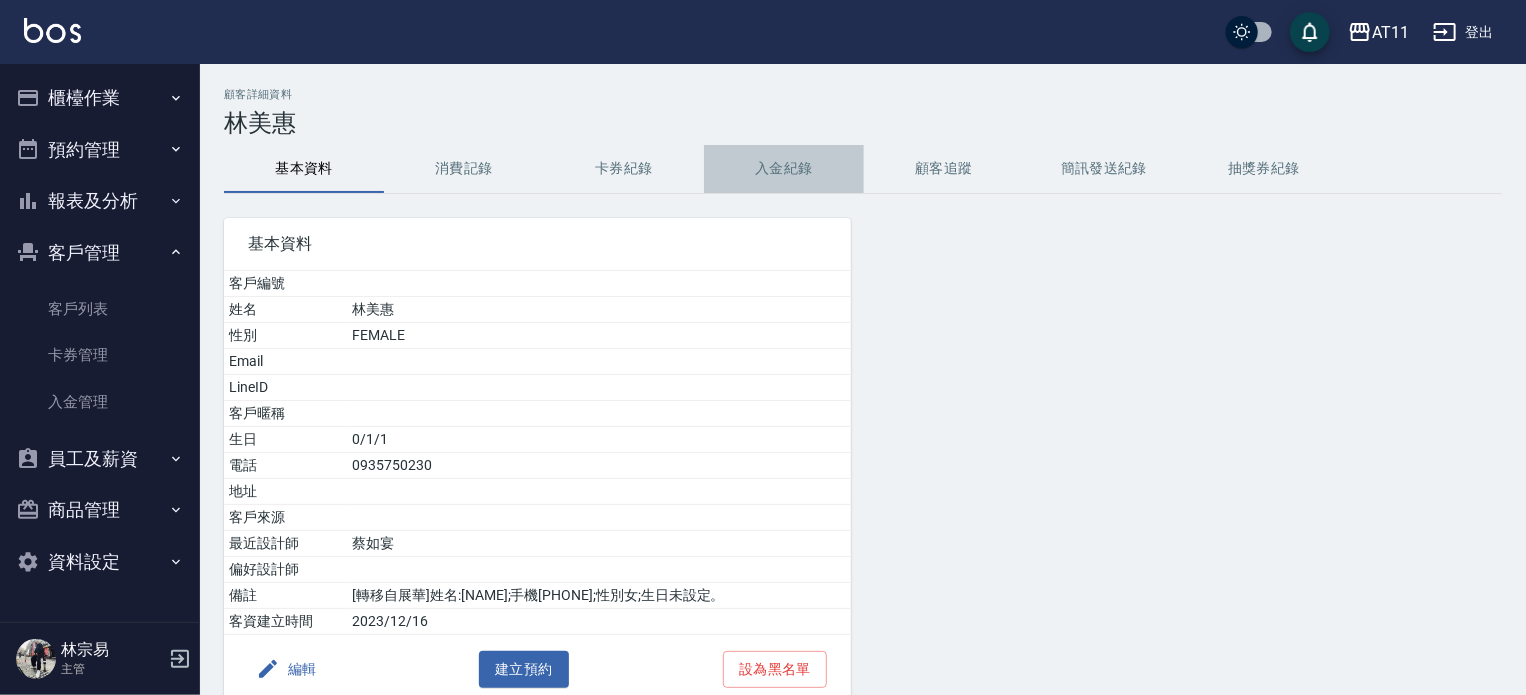click on "入金紀錄" at bounding box center (784, 169) 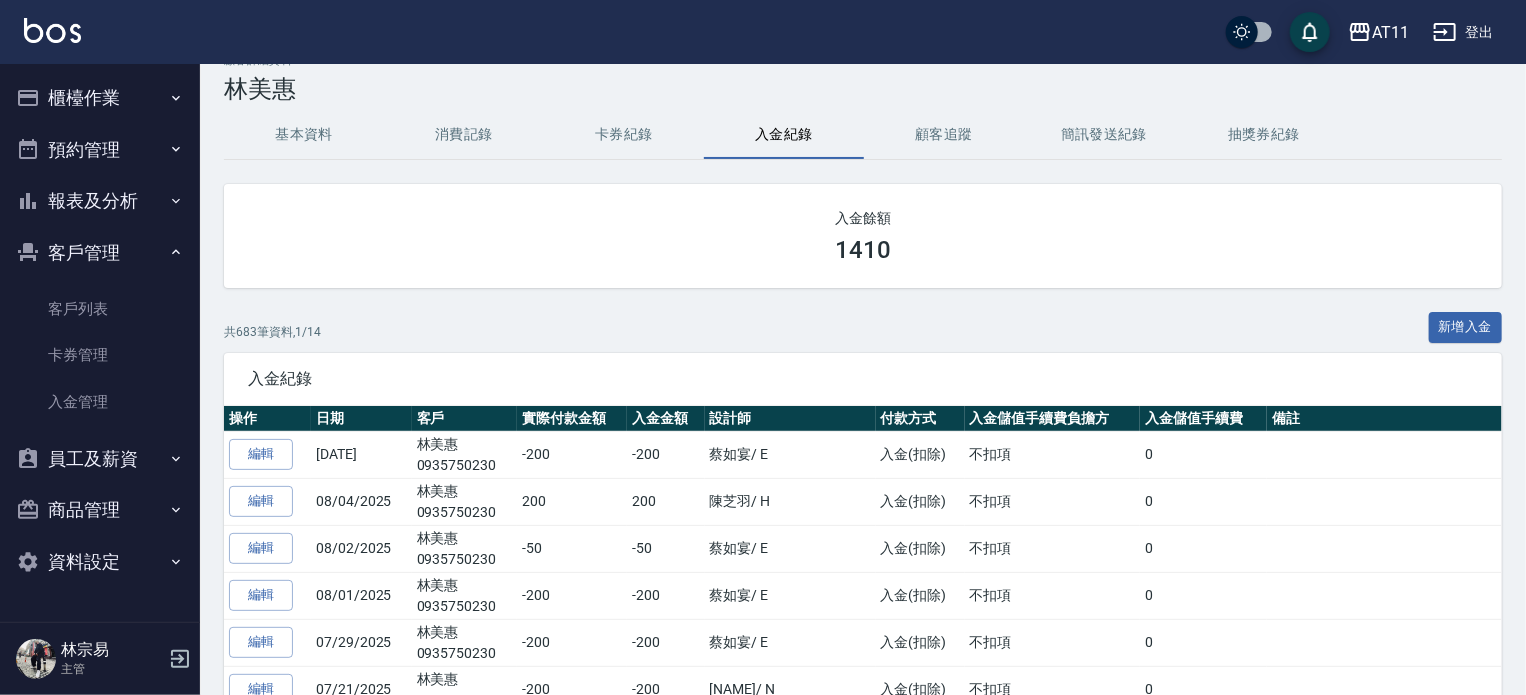 scroll, scrollTop: 0, scrollLeft: 0, axis: both 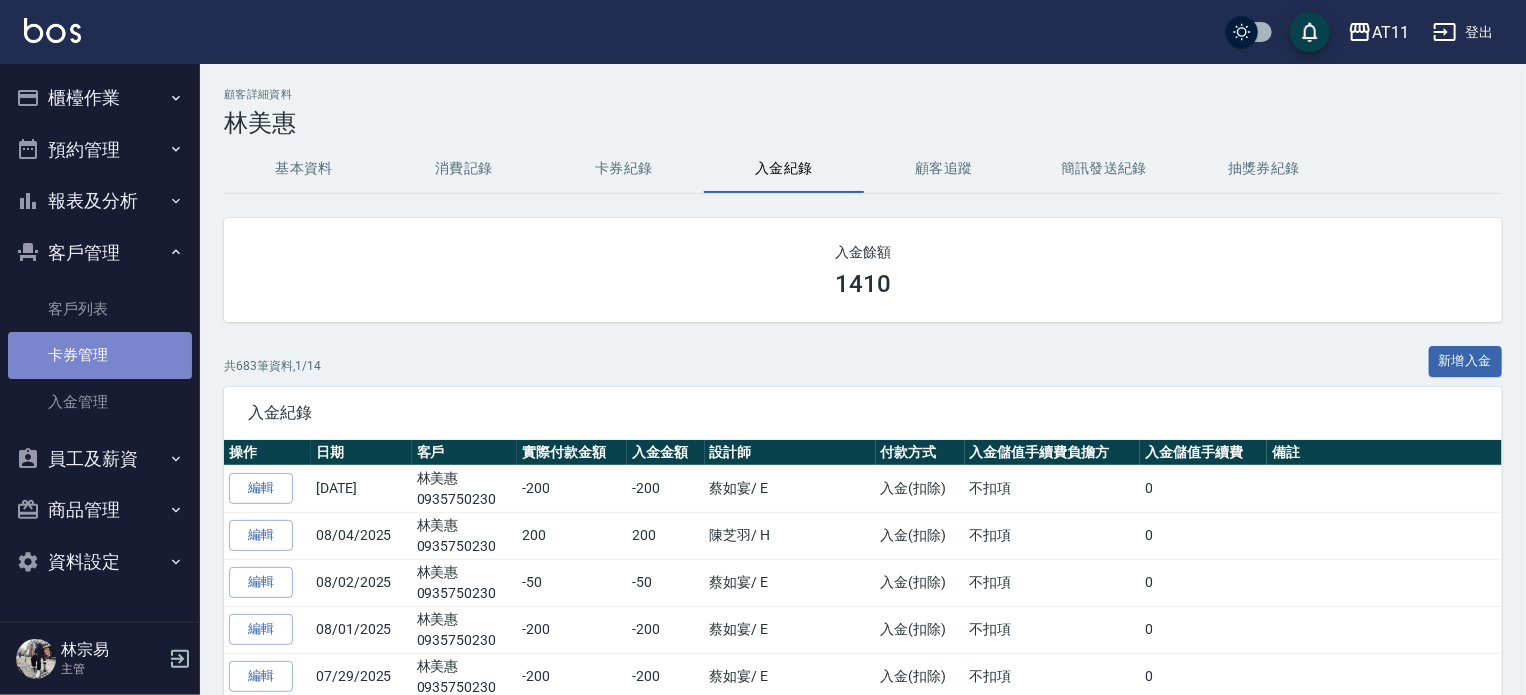 click on "卡券管理" at bounding box center [100, 355] 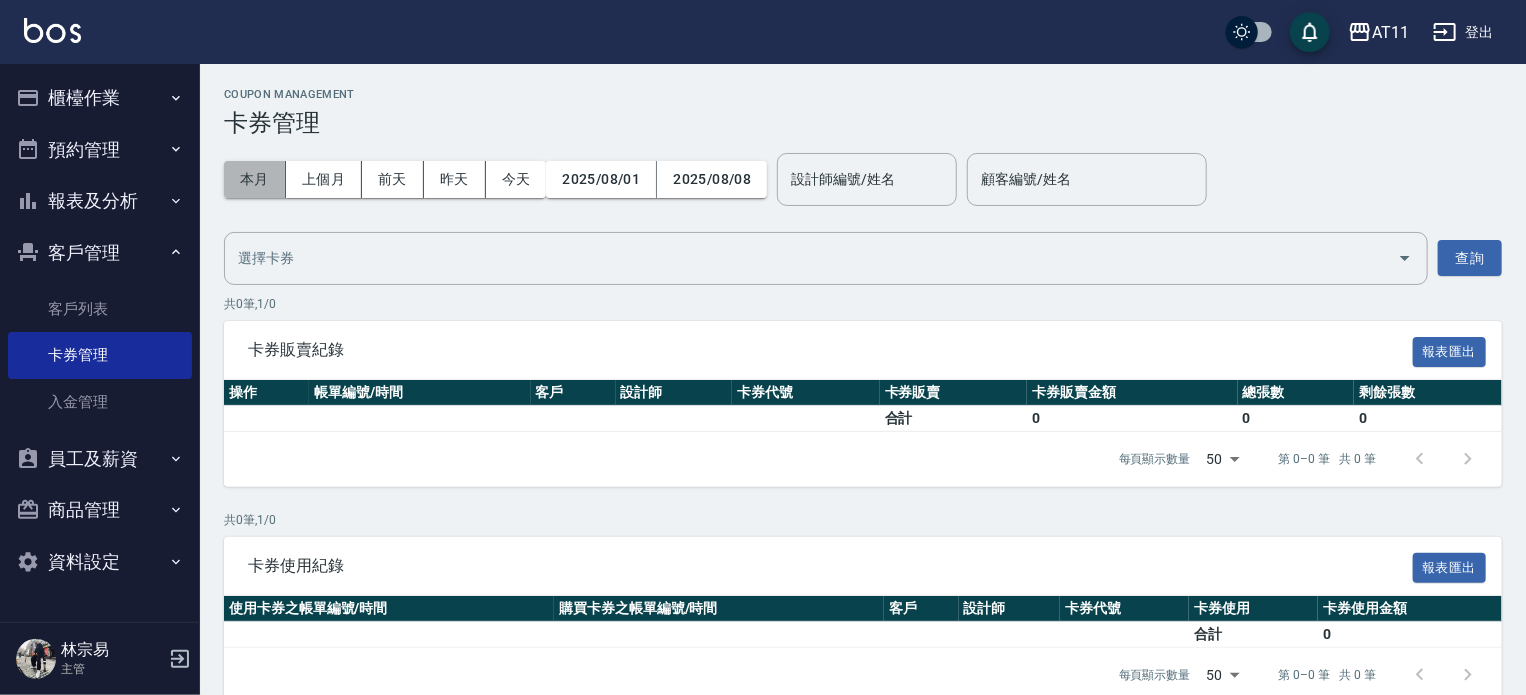 click on "本月" at bounding box center (255, 179) 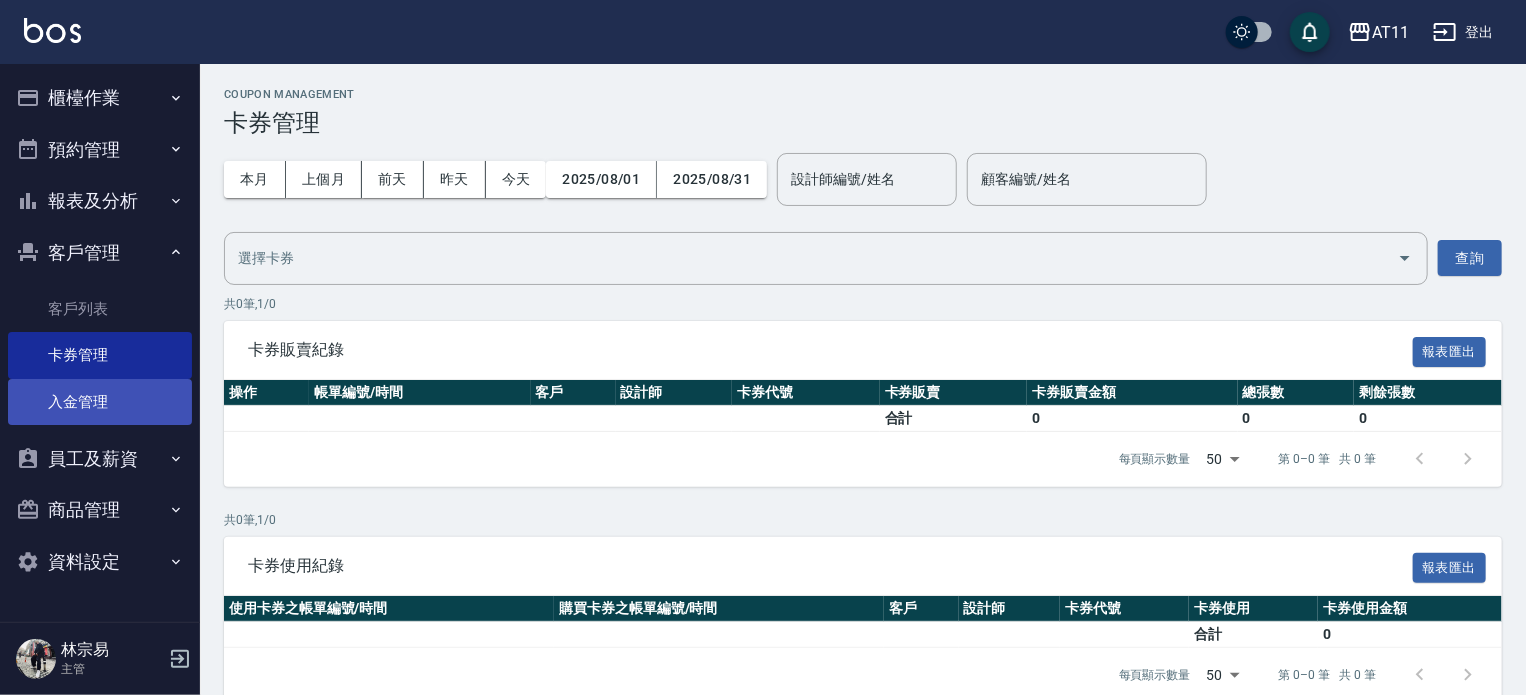 click on "入金管理" at bounding box center (100, 402) 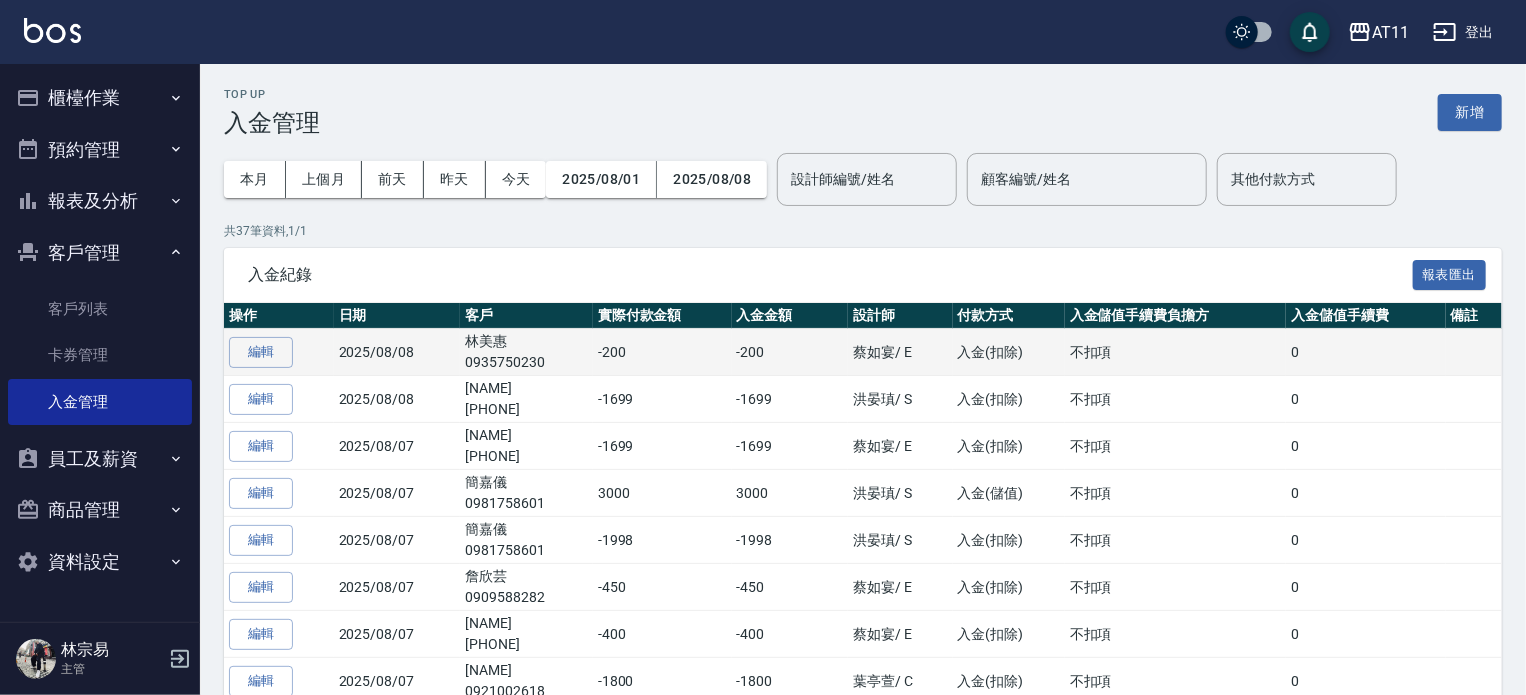 click on "0935750230" at bounding box center [526, 362] 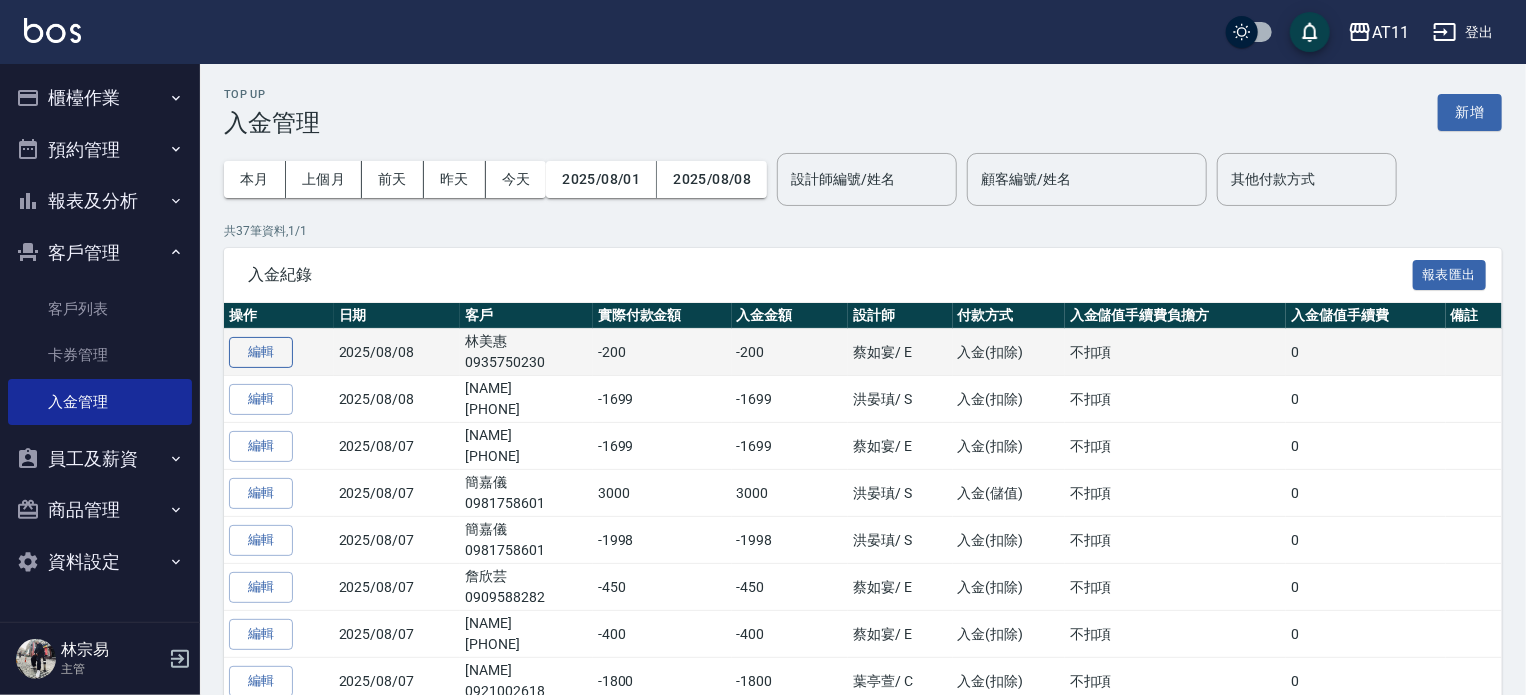 click on "編輯" at bounding box center [261, 352] 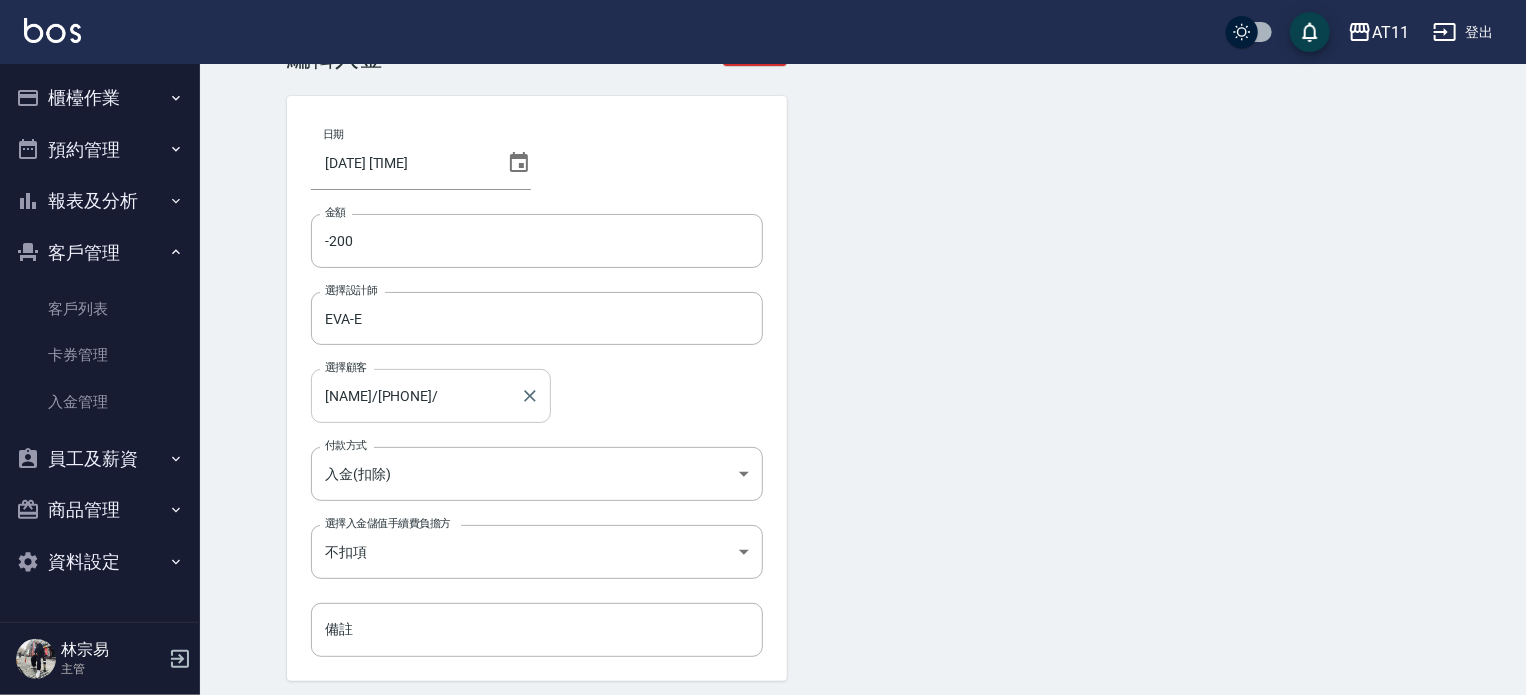 scroll, scrollTop: 100, scrollLeft: 0, axis: vertical 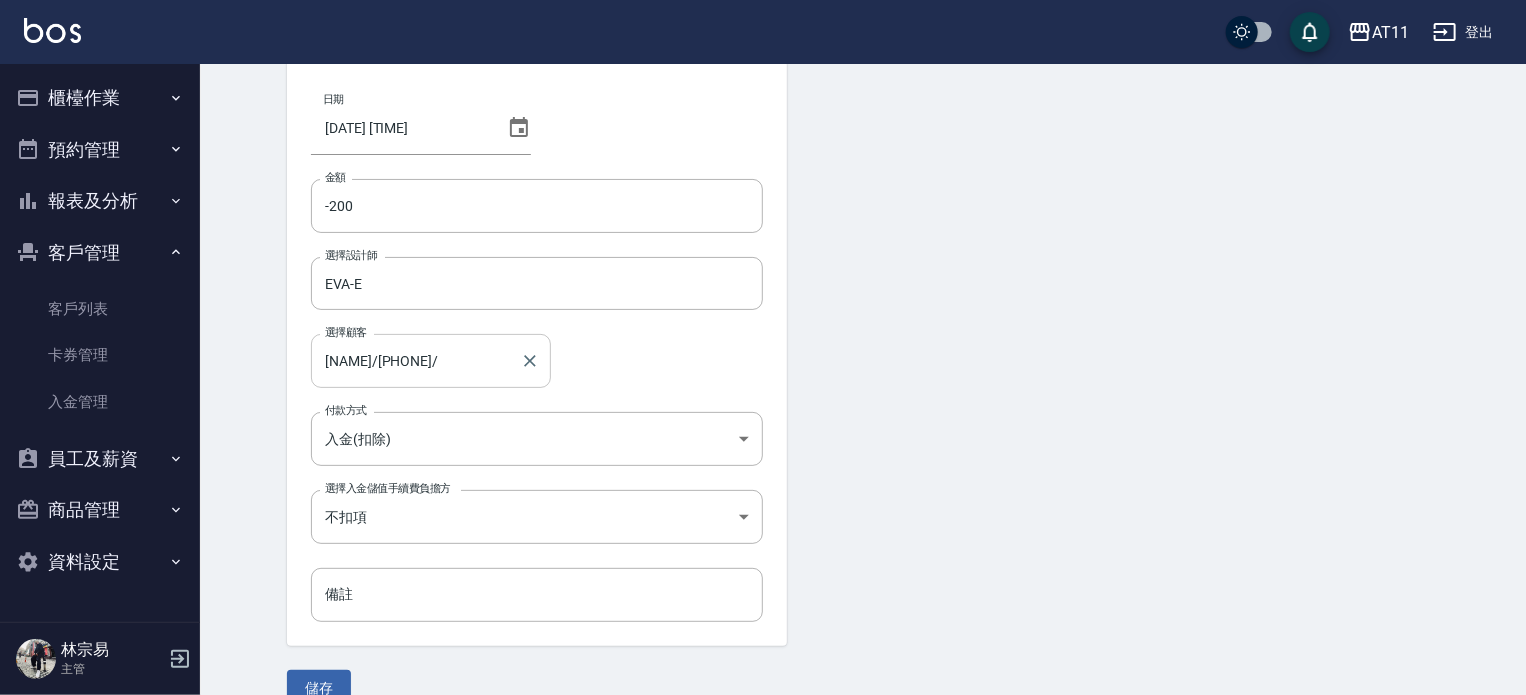 click on "林美惠/0935750230/" at bounding box center (416, 360) 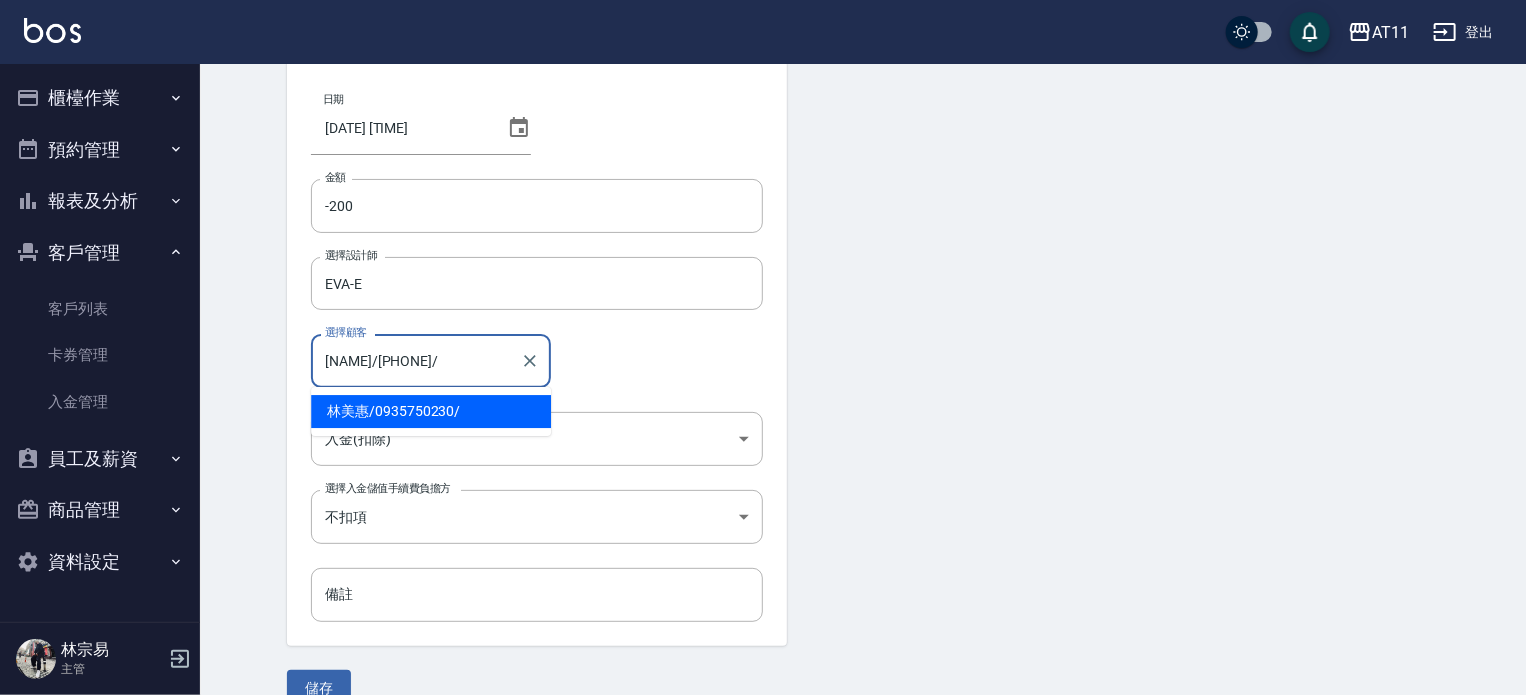 click on "日期 2025/08/08 14:44 金額 -200 金額 選擇設計師 EVA-E 選擇設計師 選擇顧客 林美惠/0935750230/ 選擇顧客 付款方式 入金(扣除) 入金(扣除) 付款方式 選擇入金儲值手續費負擔方 不扣項 WITHOUTHANDLINGFEE 選擇入金儲值手續費負擔方 備註 備註 儲存" at bounding box center (863, 383) 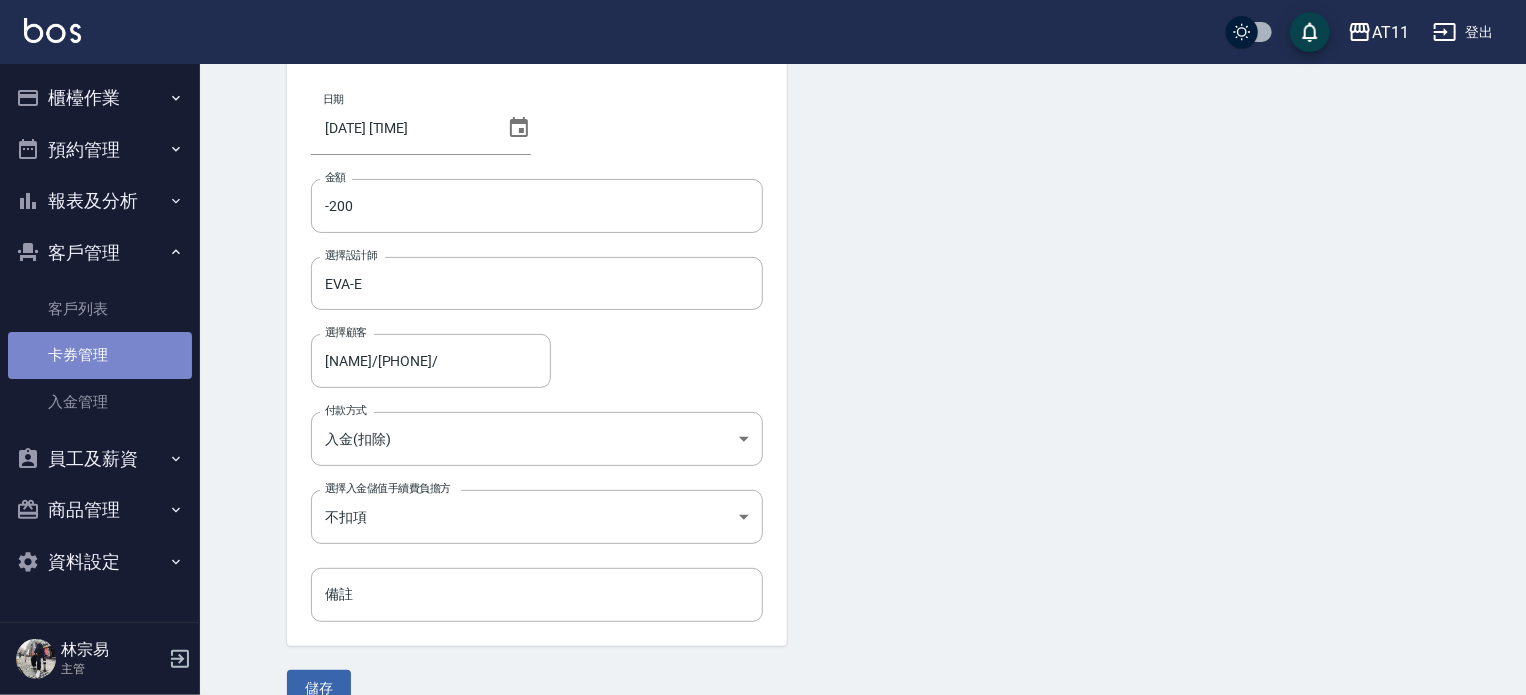 click on "卡券管理" at bounding box center (100, 355) 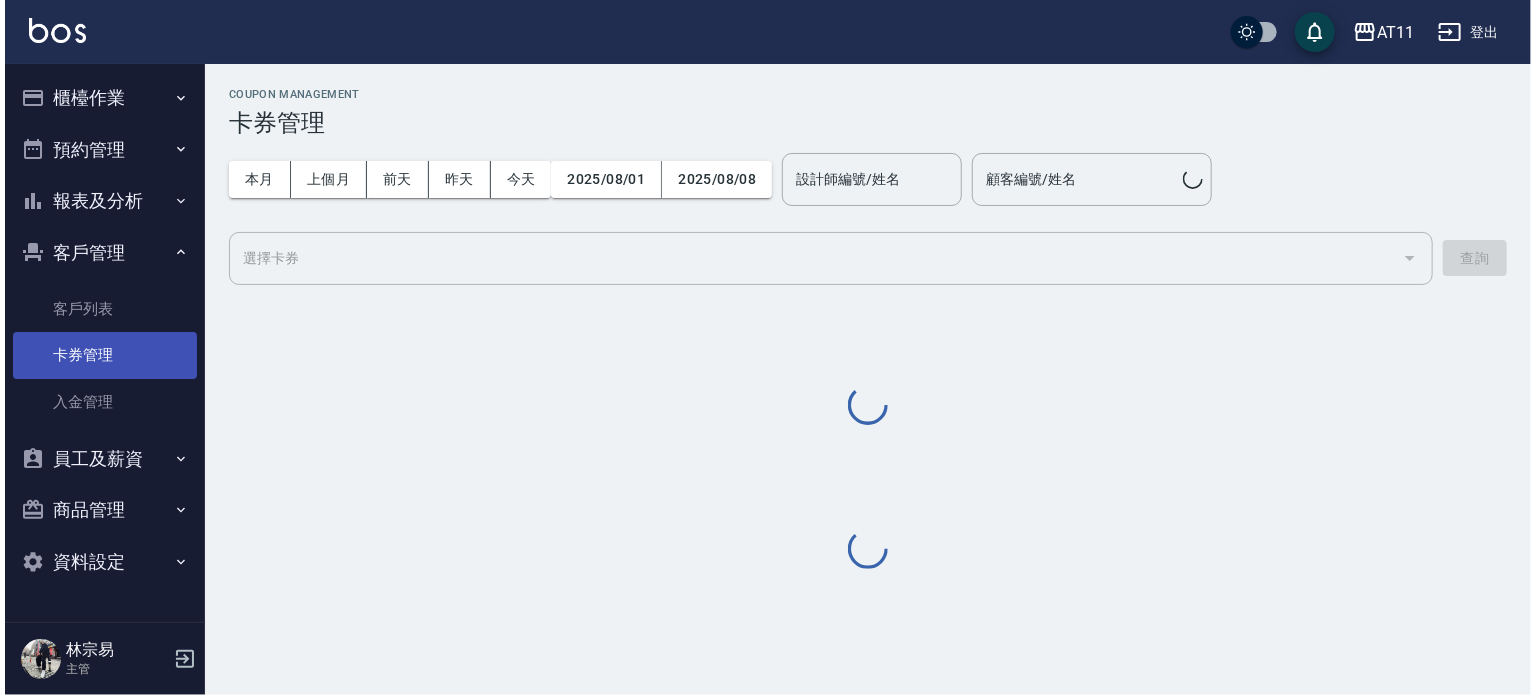 scroll, scrollTop: 0, scrollLeft: 0, axis: both 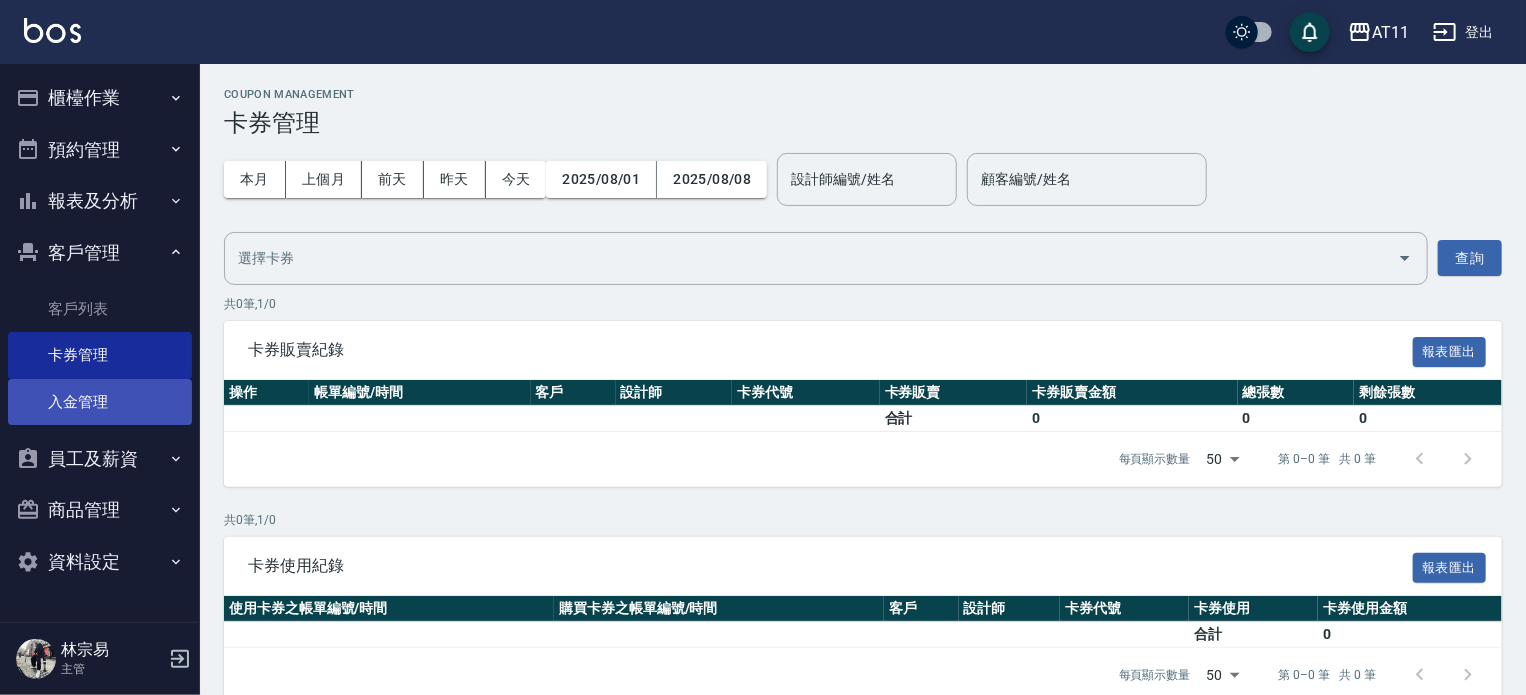 click on "入金管理" at bounding box center [100, 402] 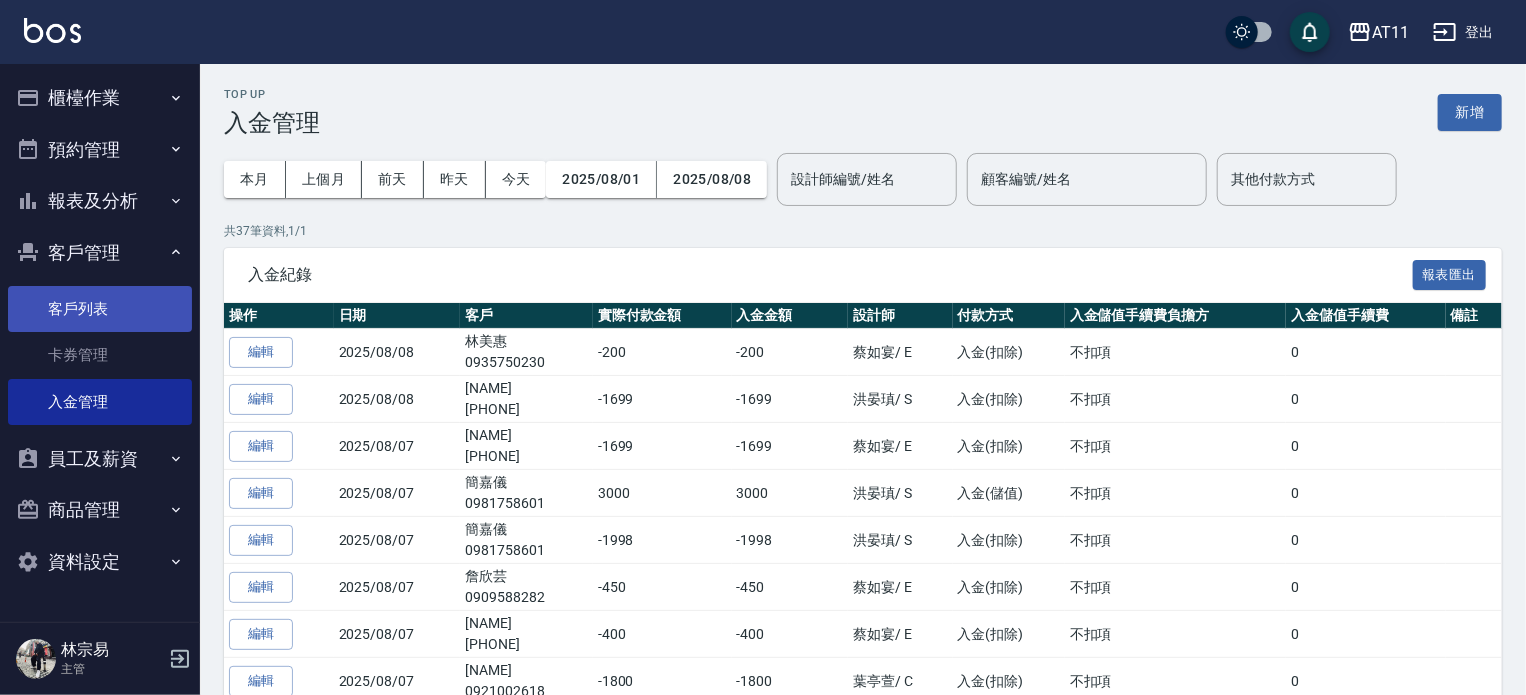 click on "客戶列表" at bounding box center [100, 309] 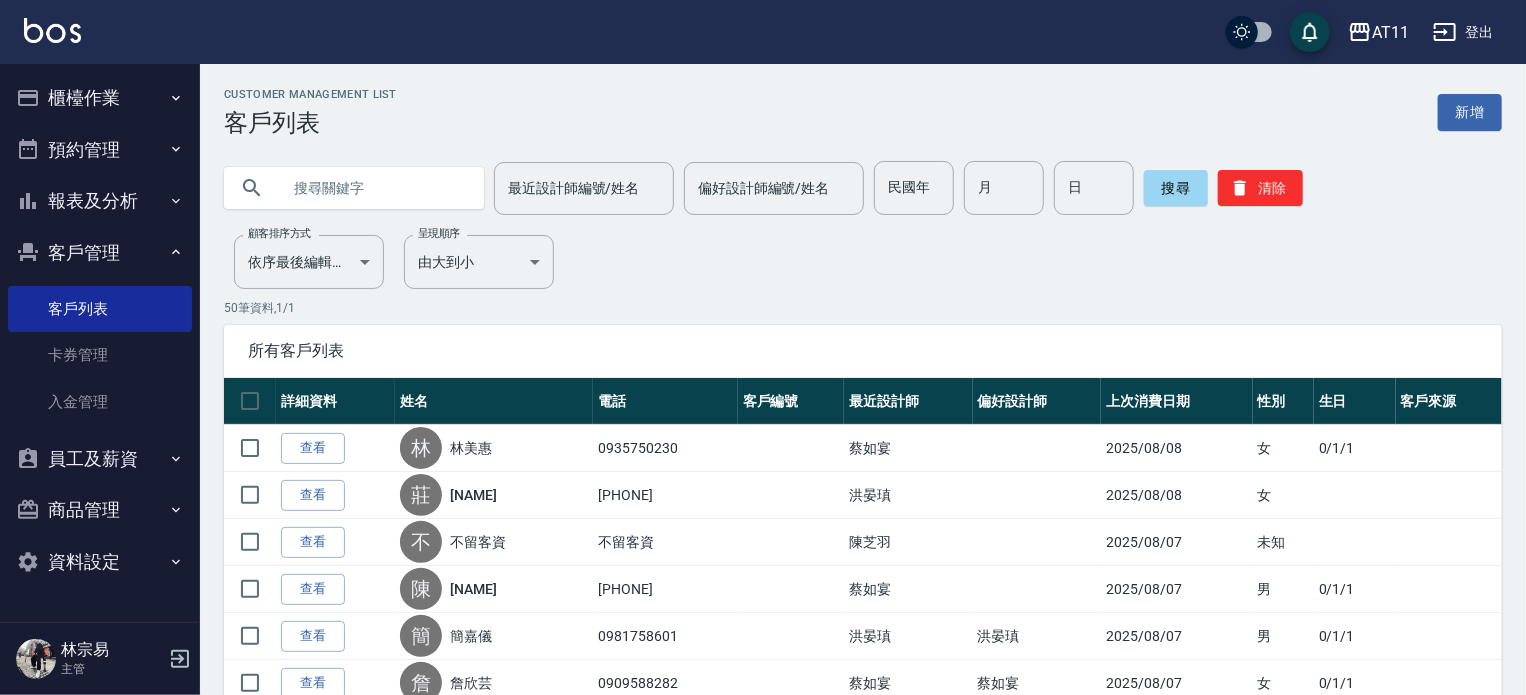 click at bounding box center (374, 188) 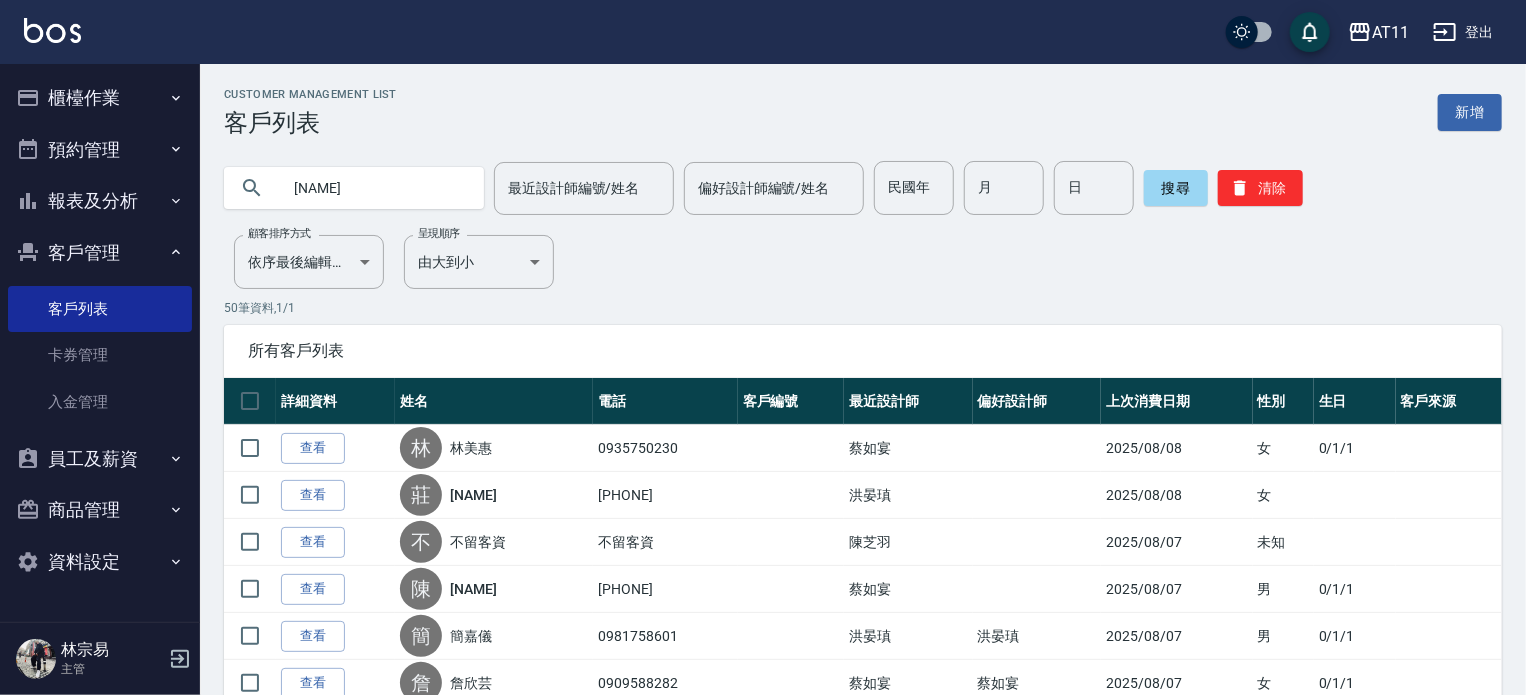 type on "王乃萱" 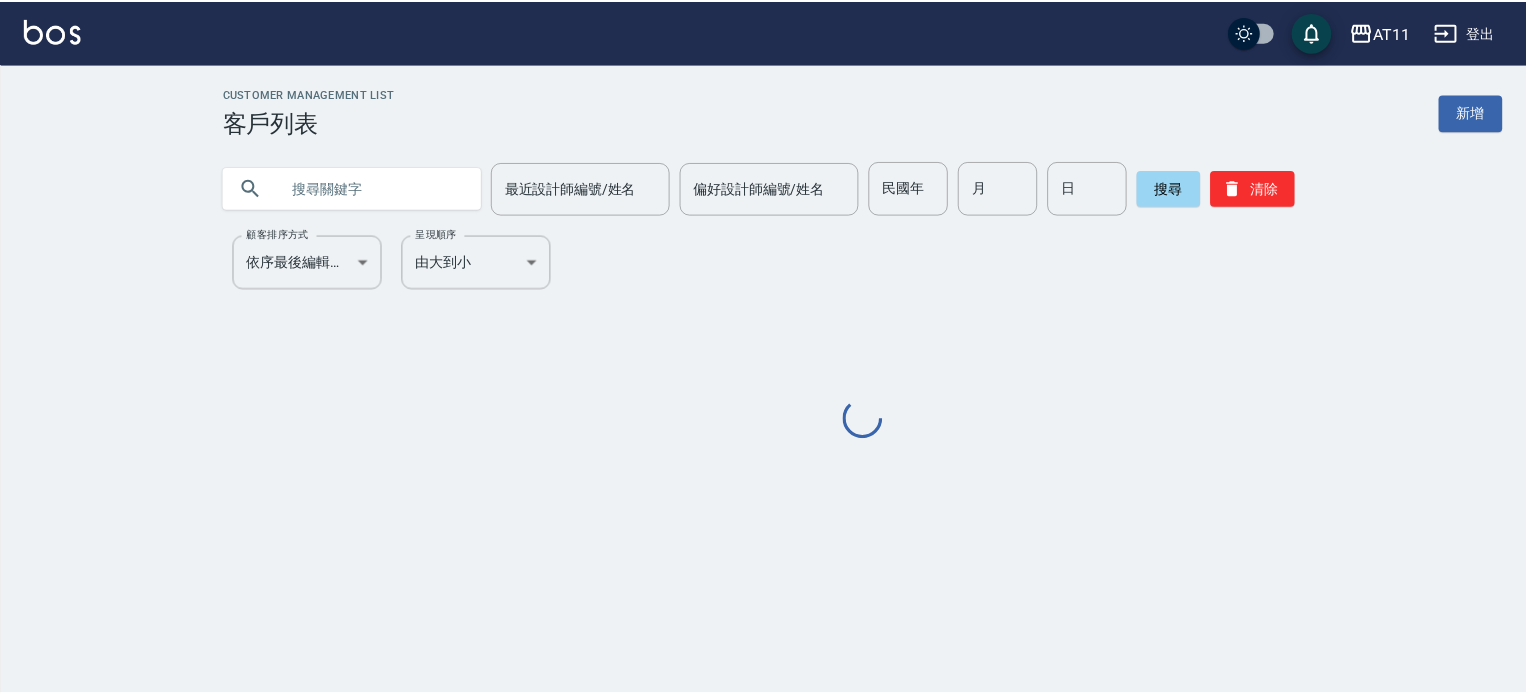 scroll, scrollTop: 0, scrollLeft: 0, axis: both 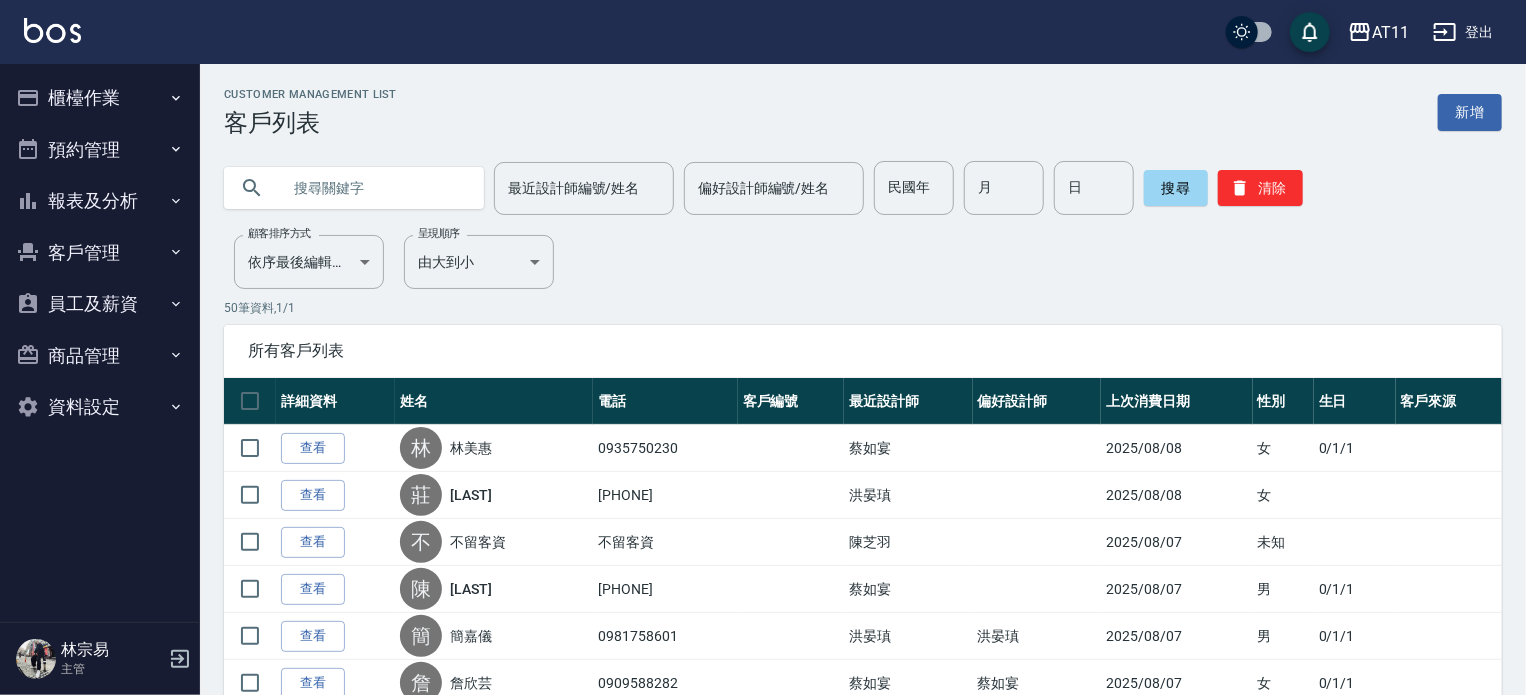 click at bounding box center [374, 188] 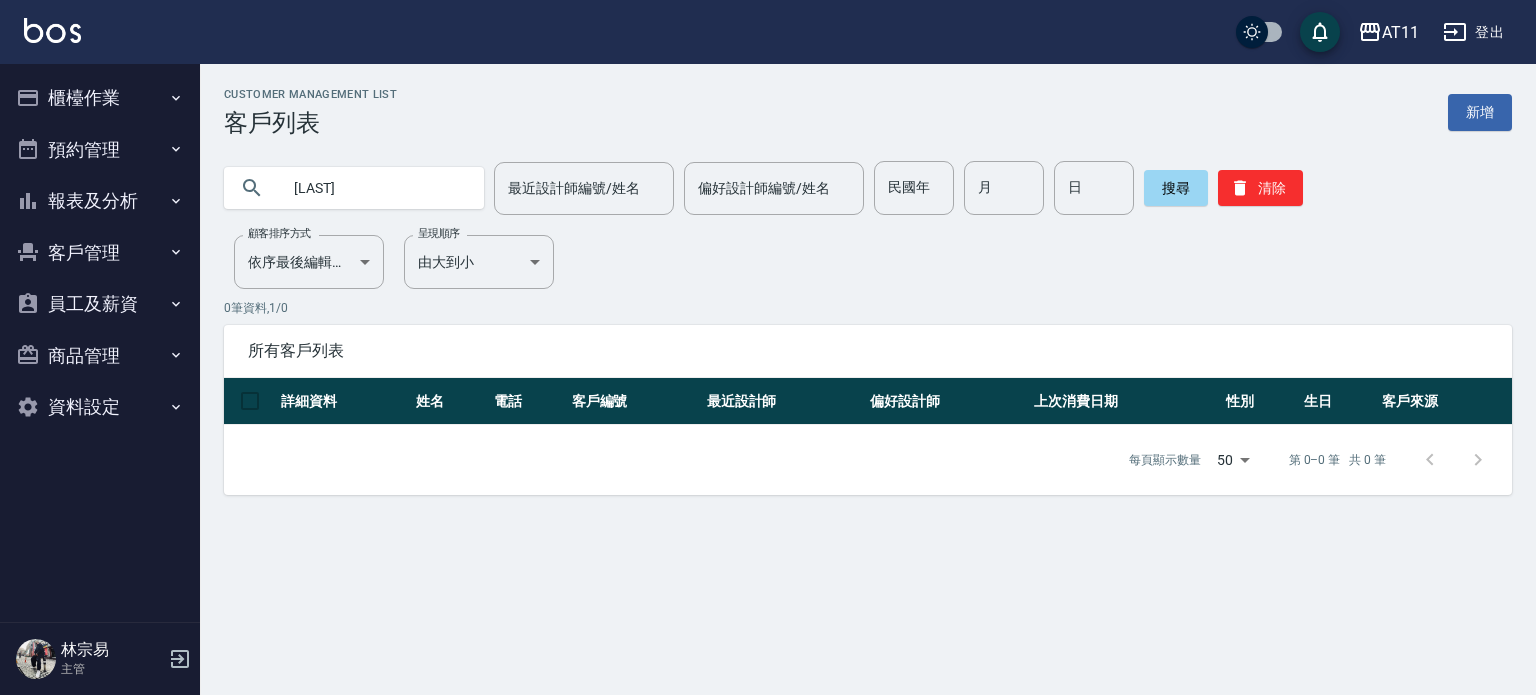 type on "[LAST]" 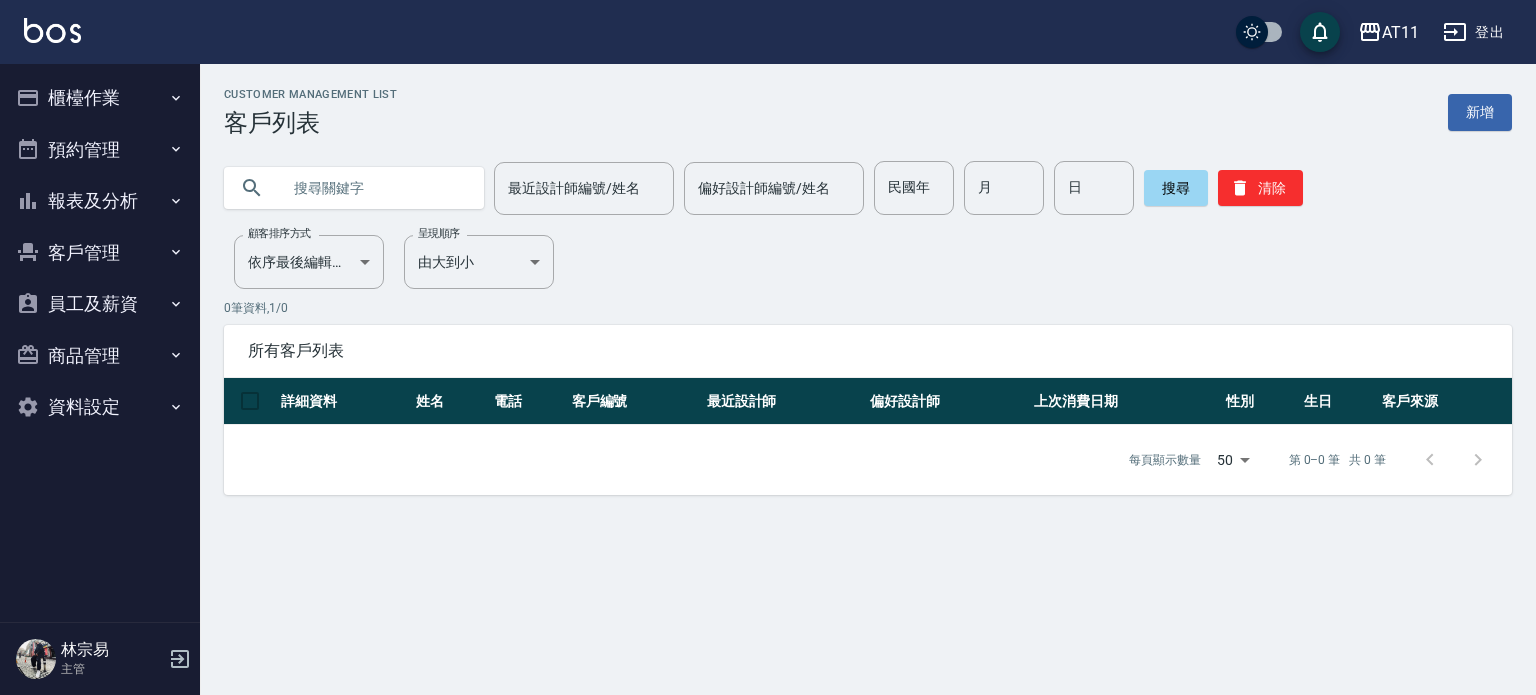 type 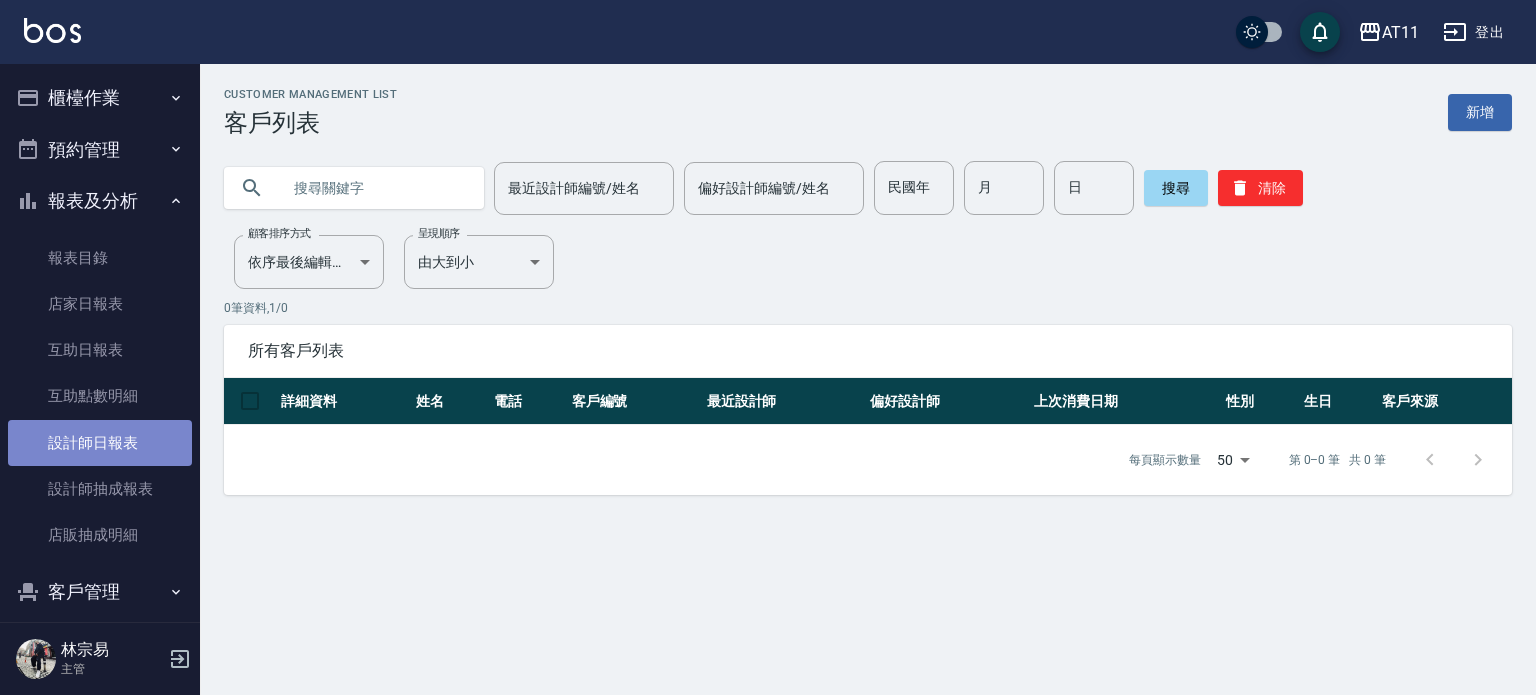 click on "設計師日報表" at bounding box center (100, 443) 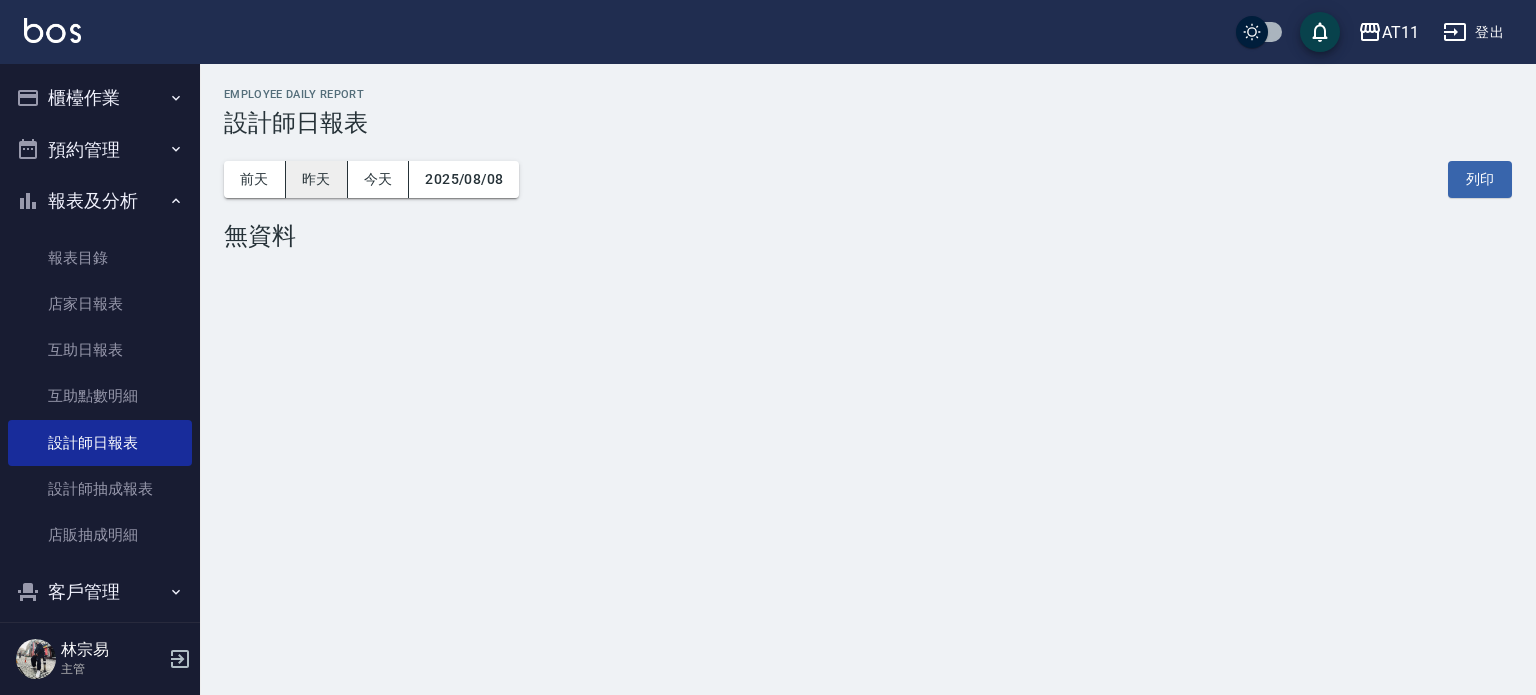 click on "昨天" at bounding box center [317, 179] 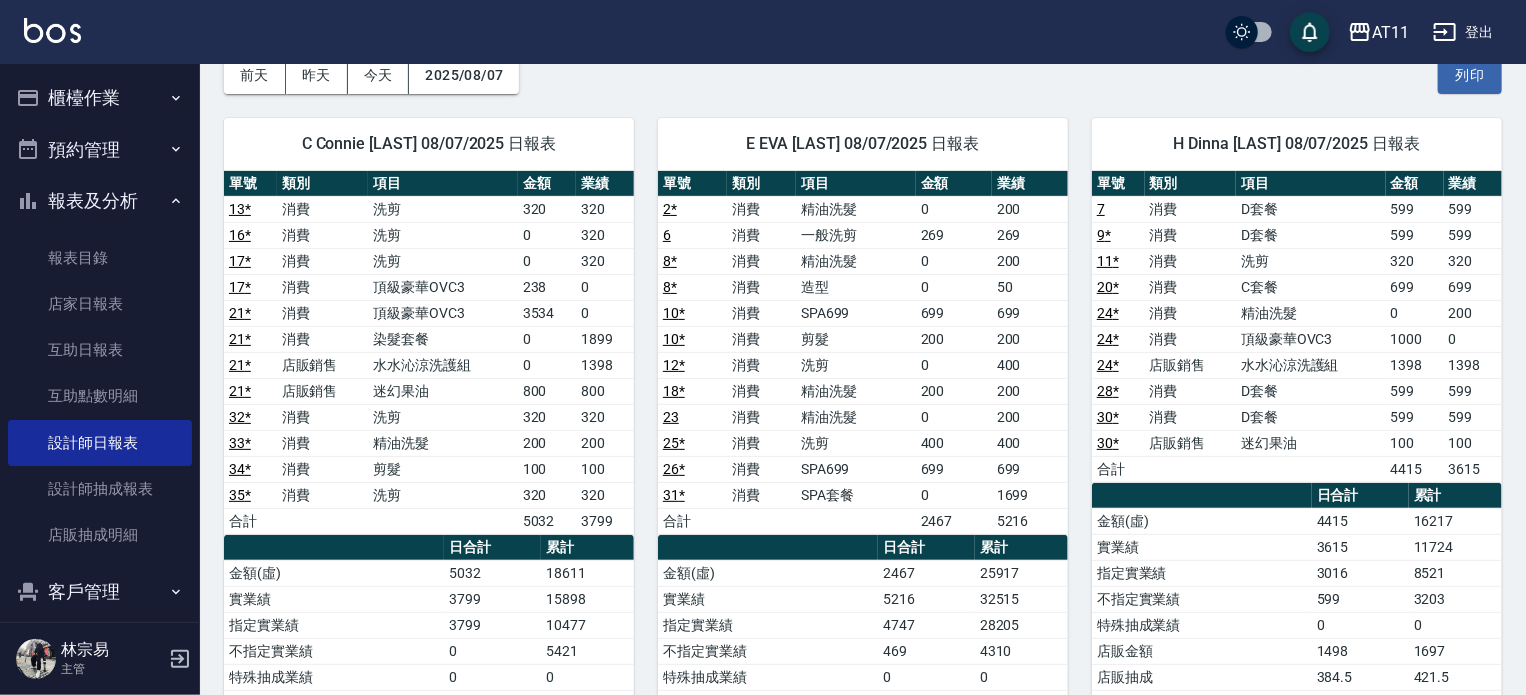 scroll, scrollTop: 84, scrollLeft: 0, axis: vertical 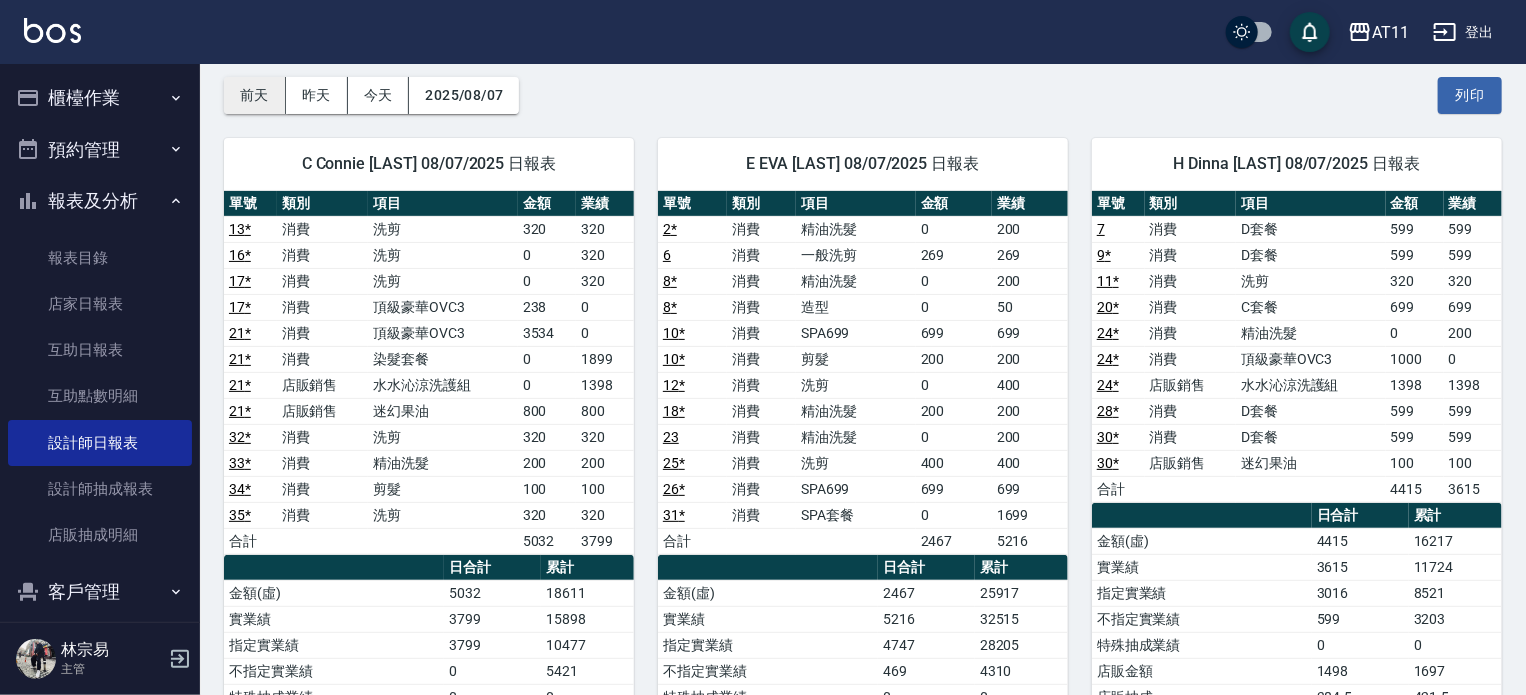 click on "前天" at bounding box center [255, 95] 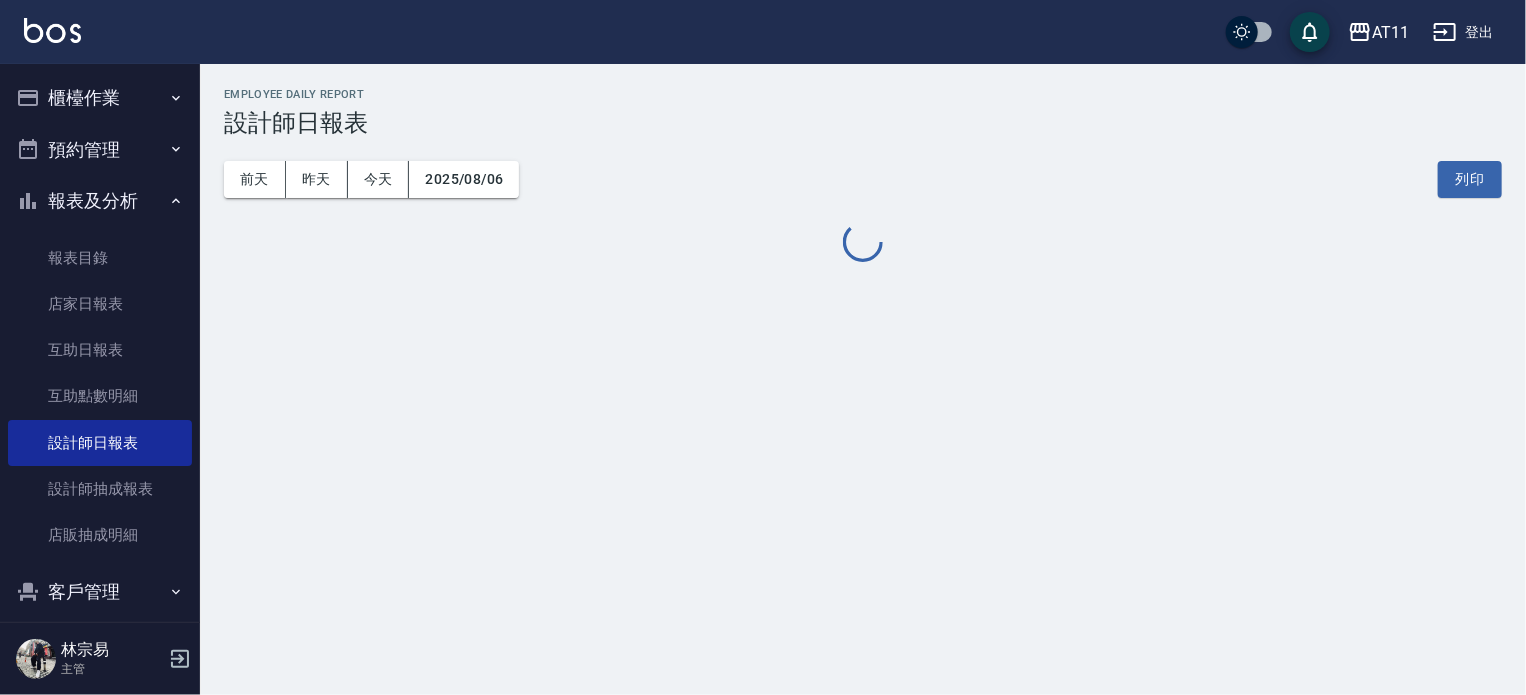 scroll, scrollTop: 0, scrollLeft: 0, axis: both 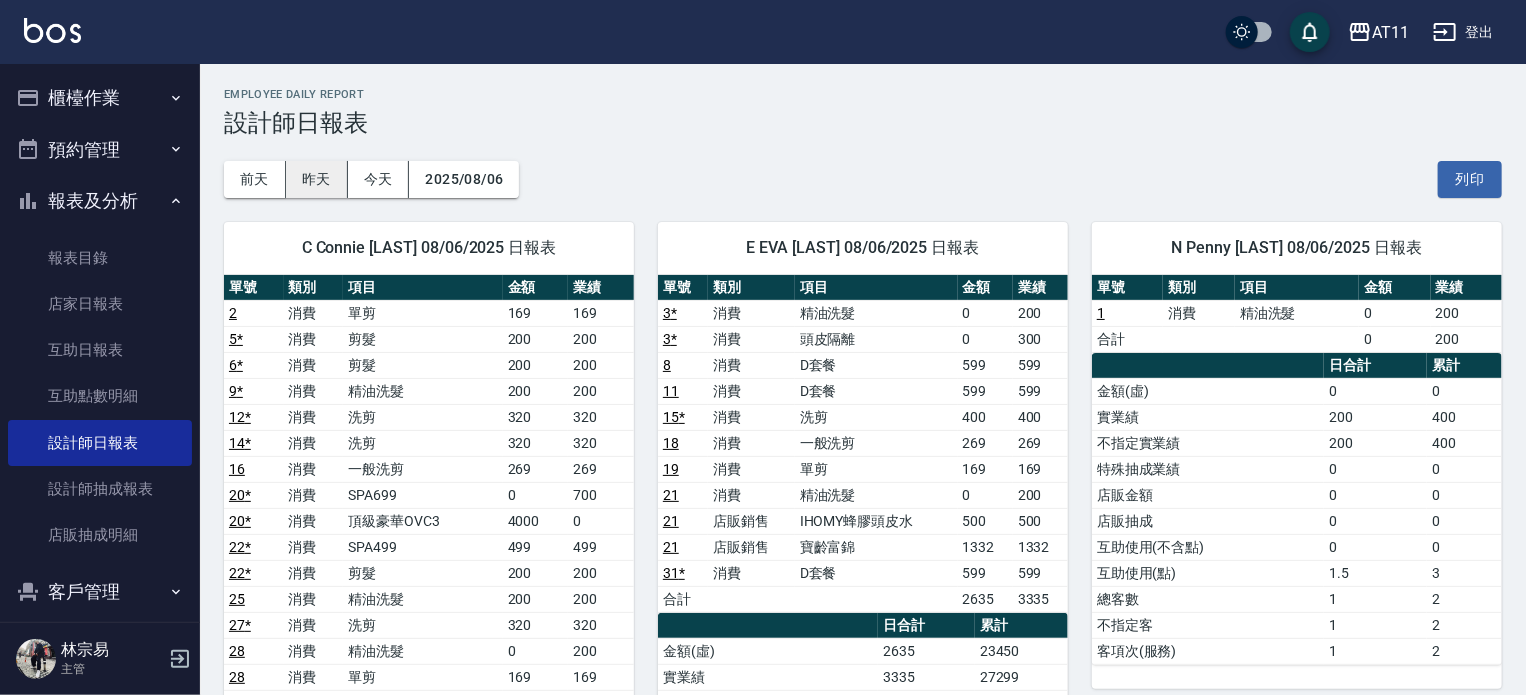 click on "昨天" at bounding box center (317, 179) 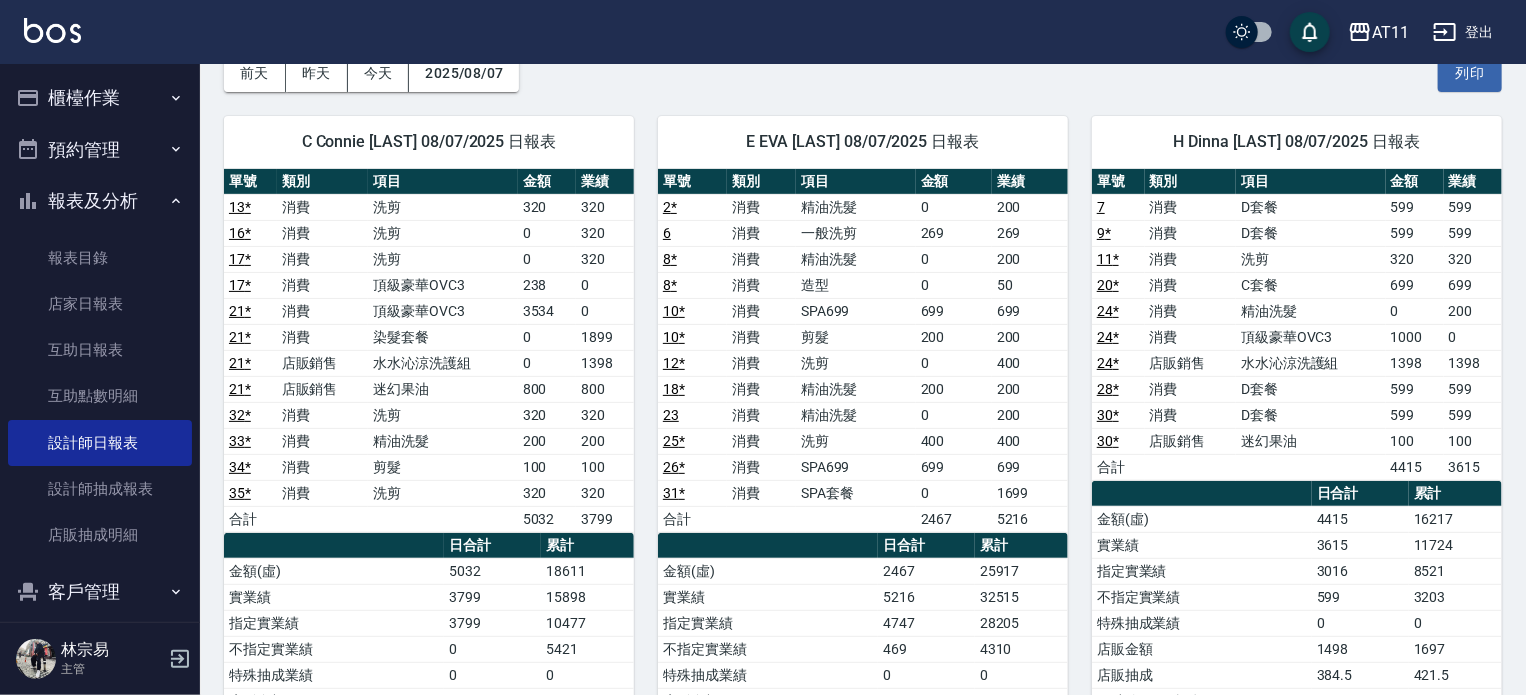 scroll, scrollTop: 0, scrollLeft: 0, axis: both 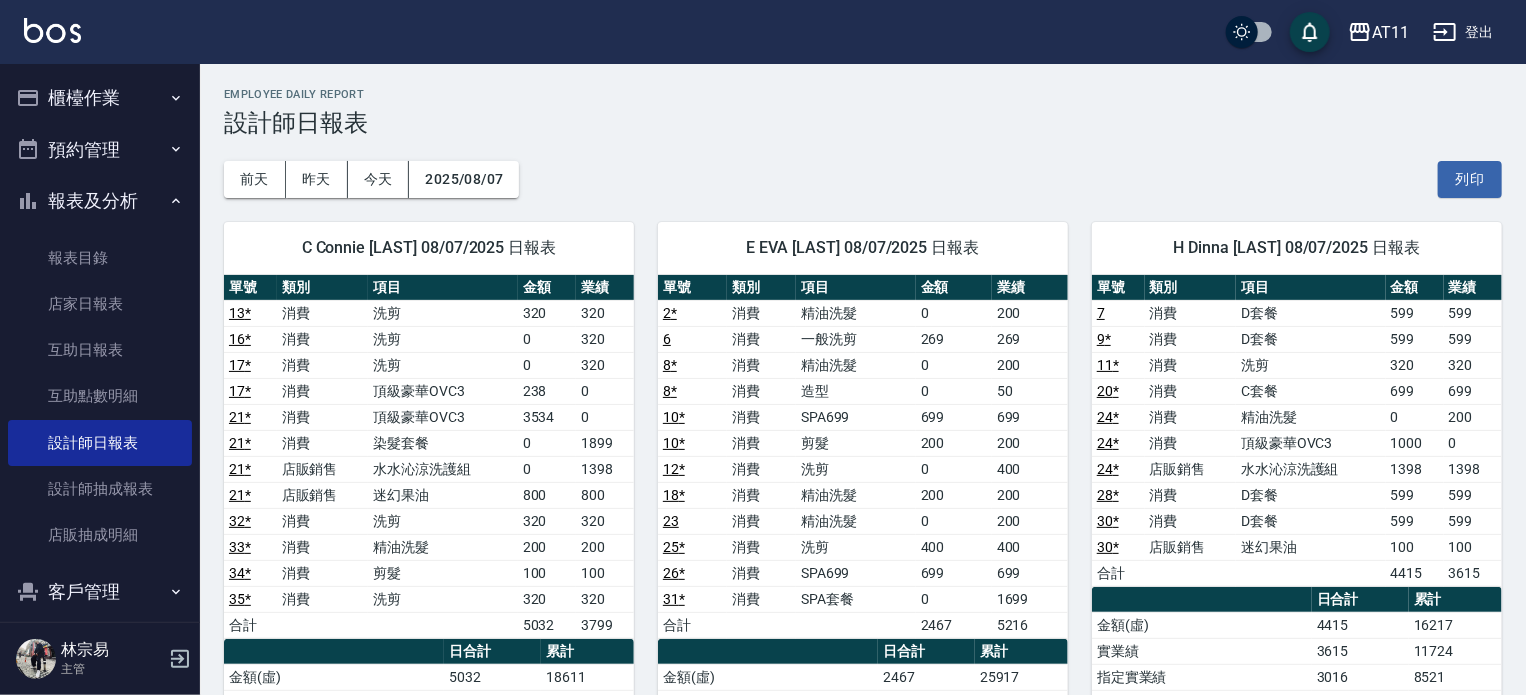 type 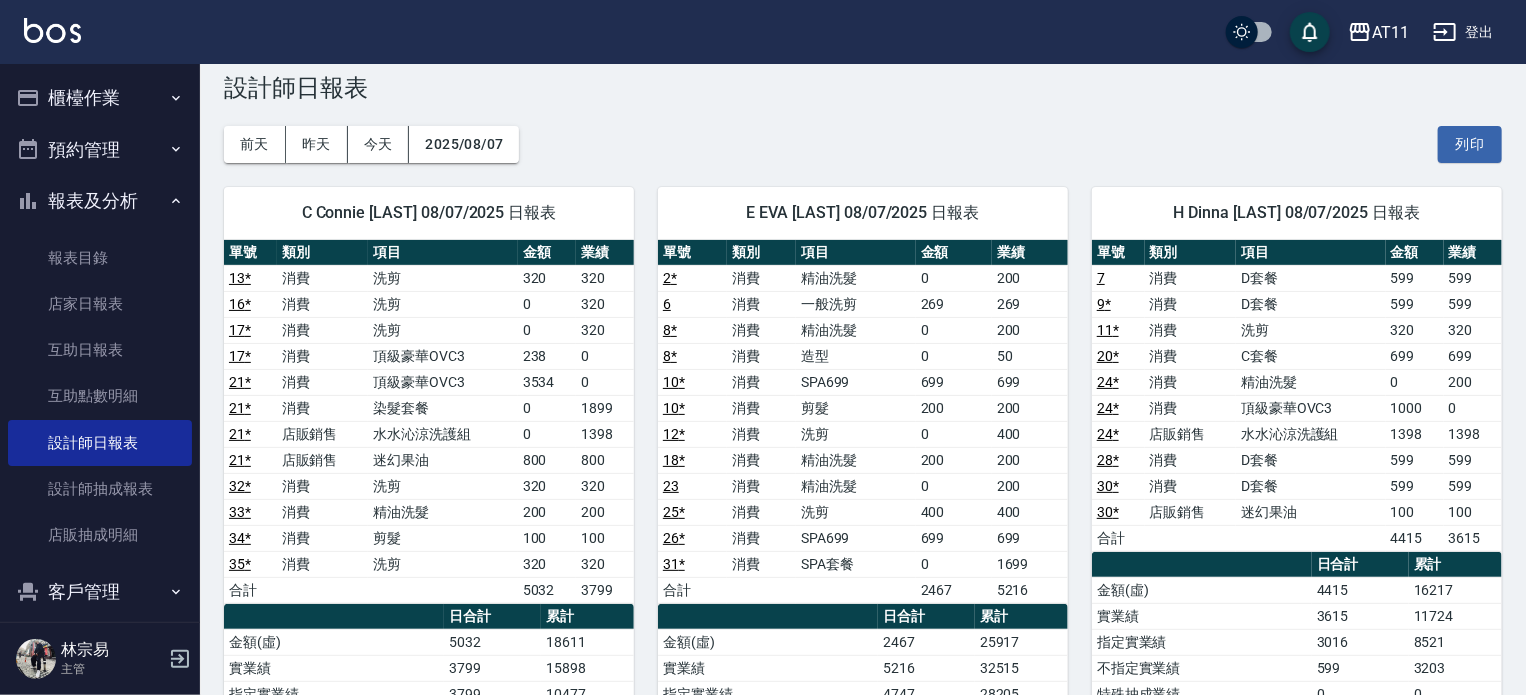 scroll, scrollTop: 0, scrollLeft: 0, axis: both 